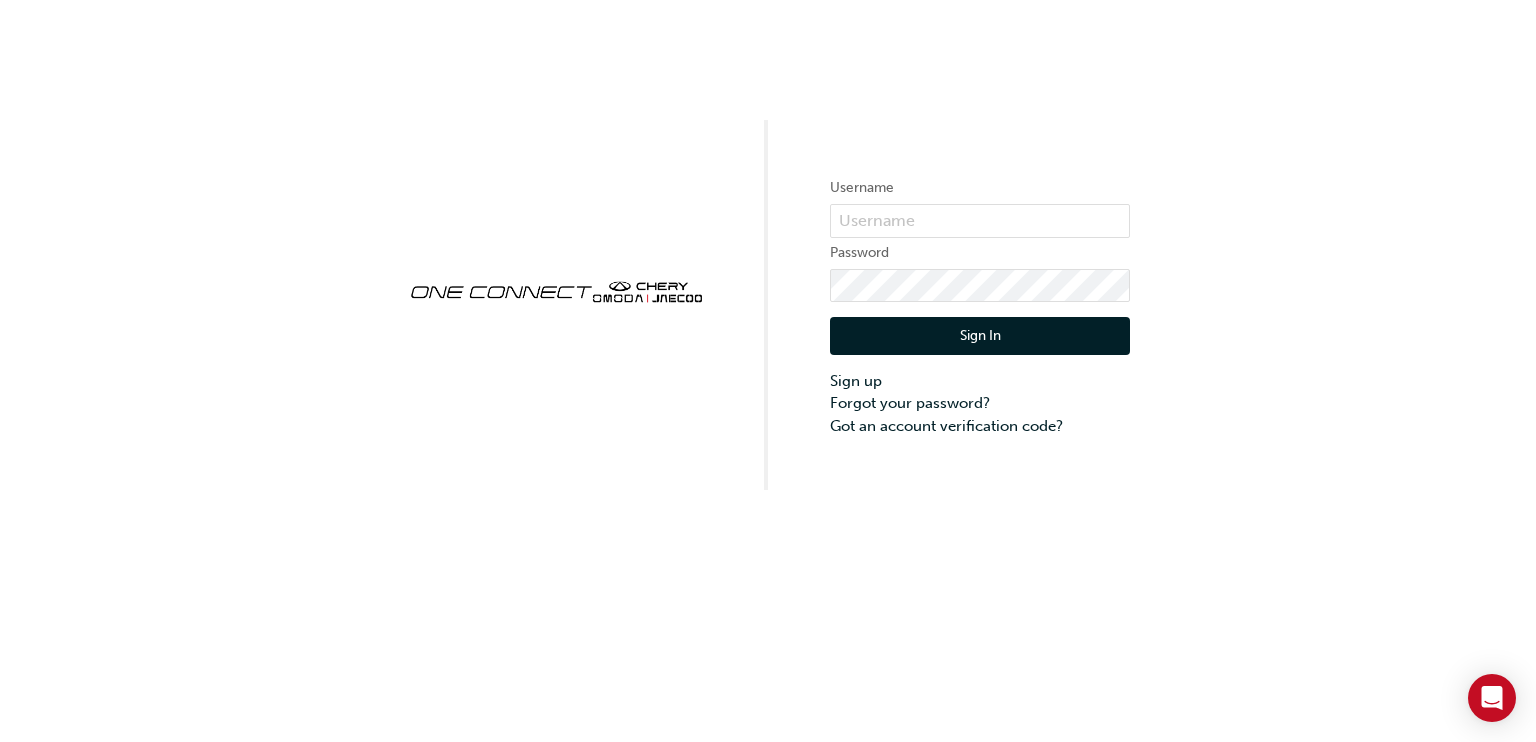 scroll, scrollTop: 0, scrollLeft: 0, axis: both 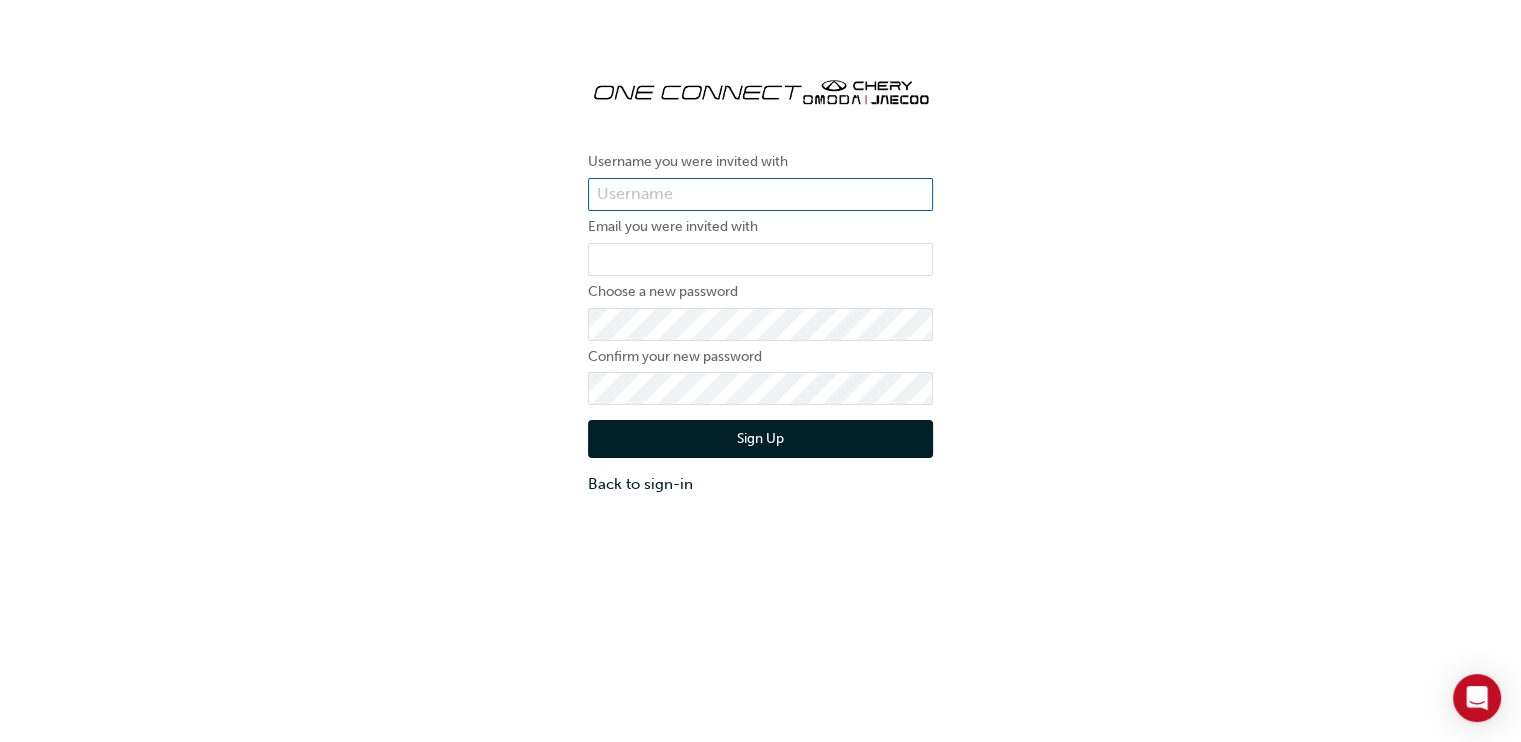 click at bounding box center (760, 195) 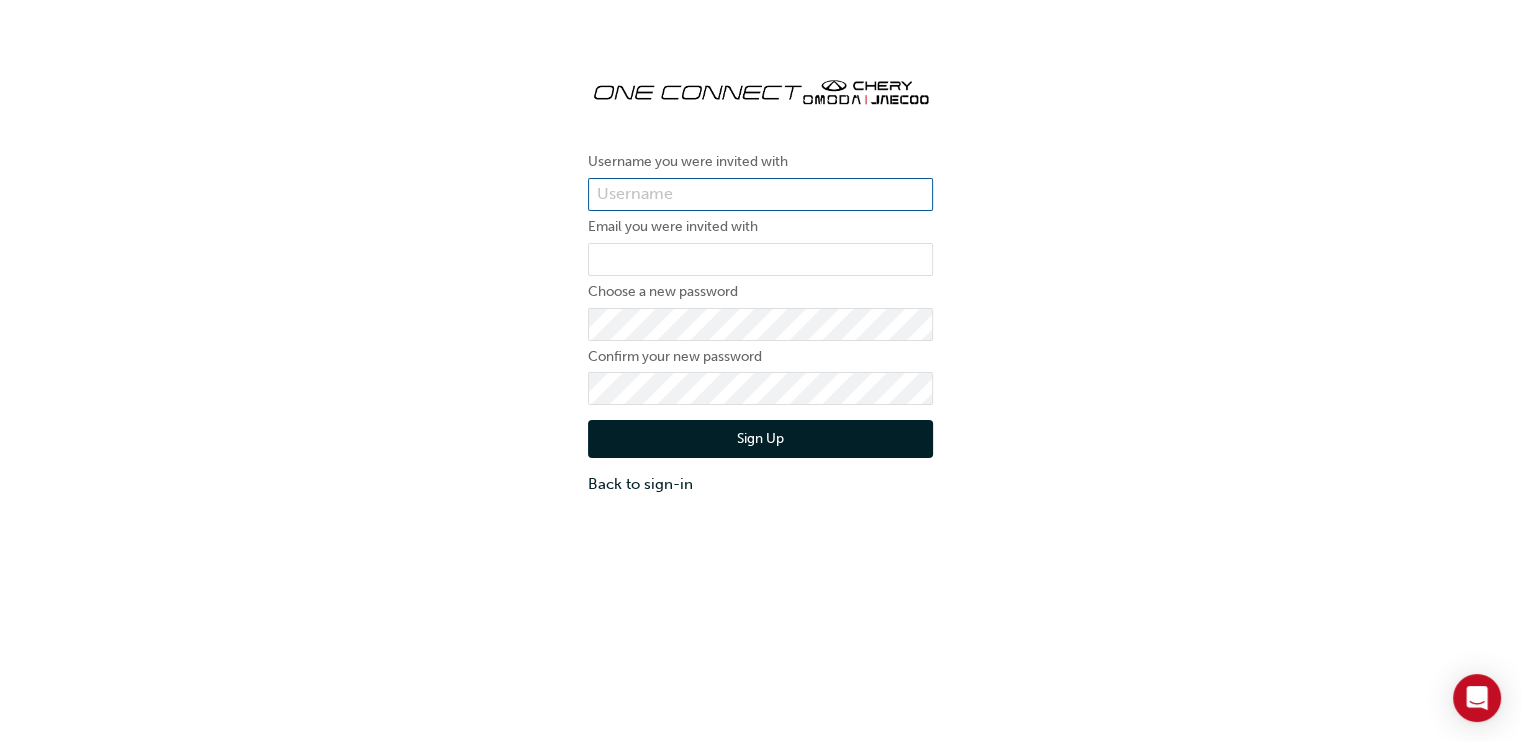 type on "ONE00255" 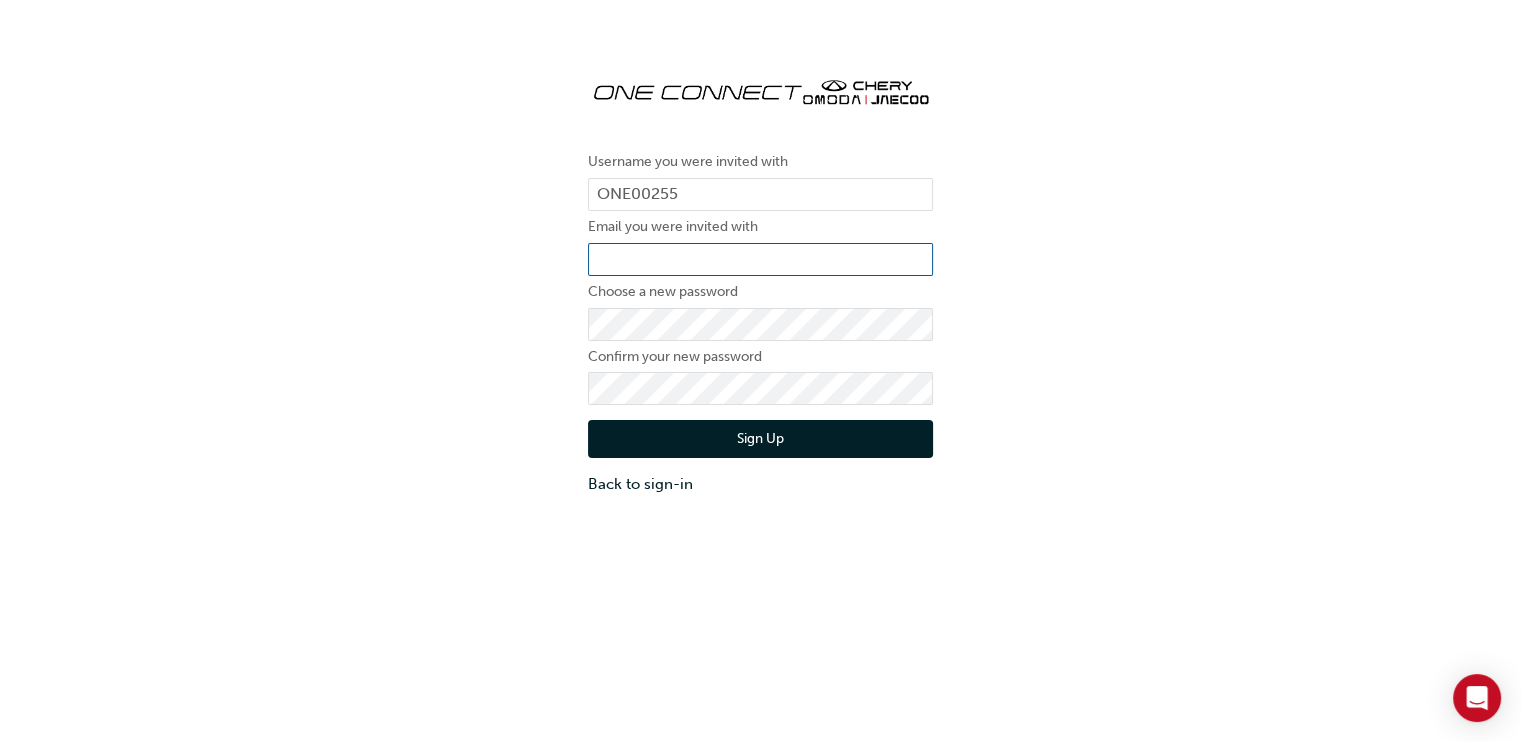click at bounding box center [760, 260] 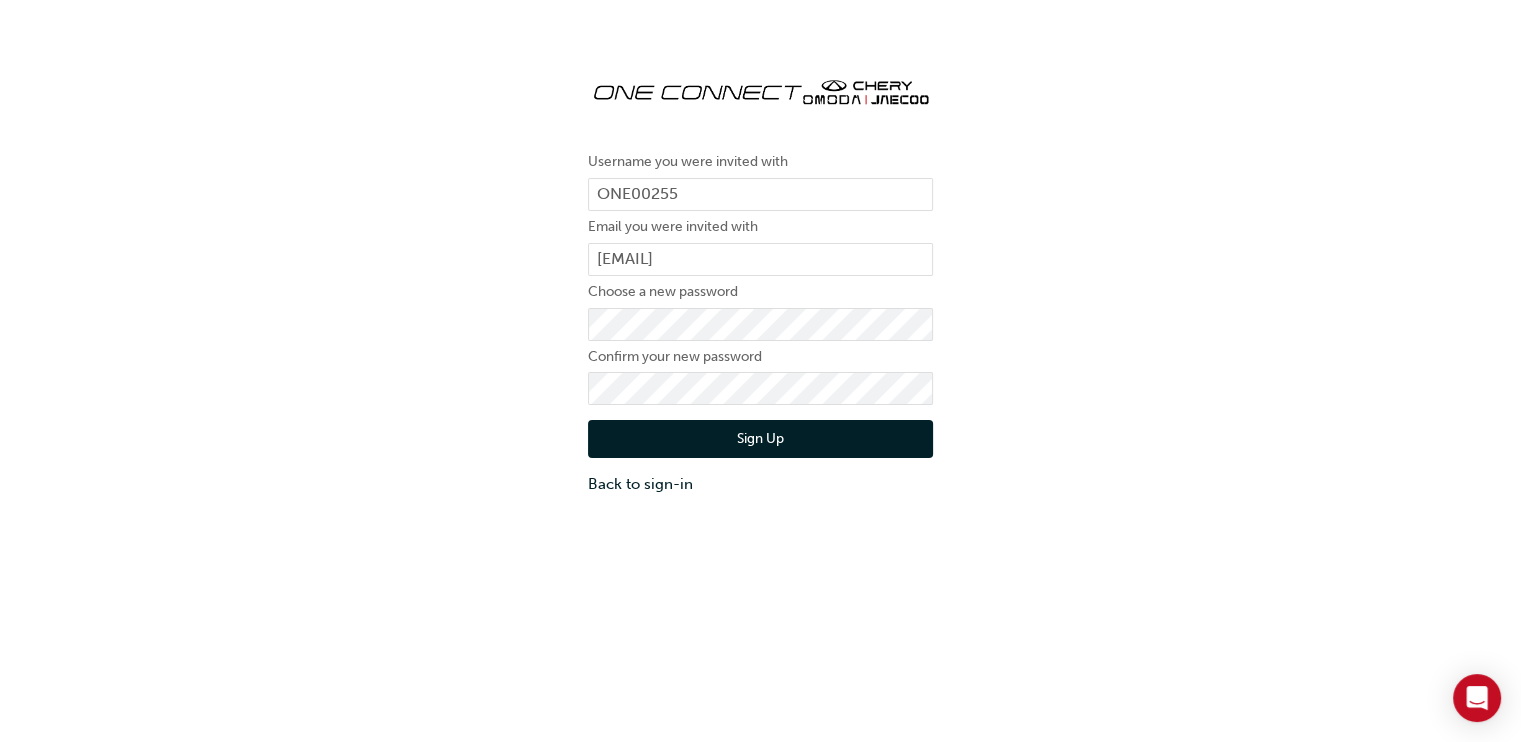 click on "Sign Up" at bounding box center (760, 439) 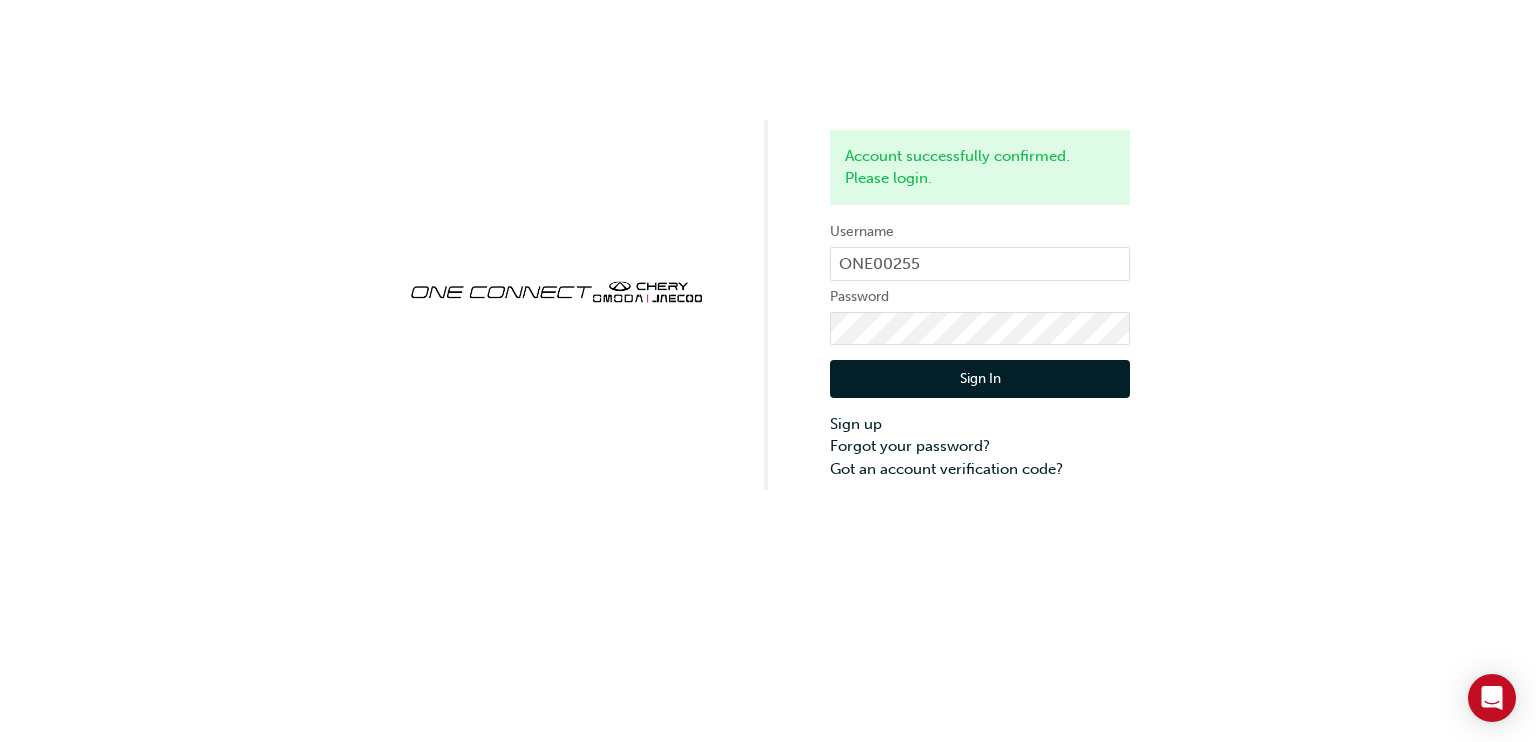 click on "Account successfully confirmed. Please login. Username ONE00255 Password Sign In Sign up Forgot your password? Got an account verification code?" at bounding box center [768, 245] 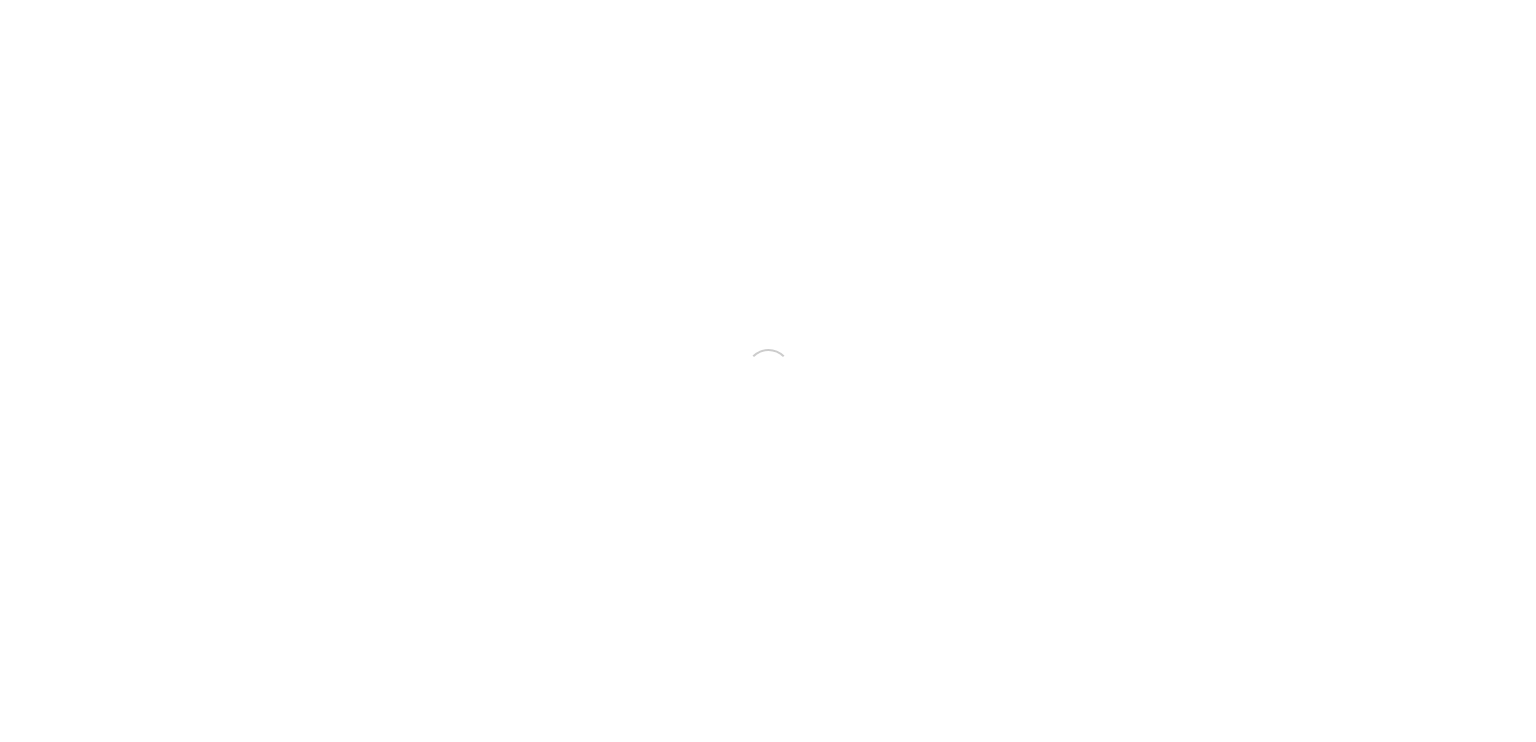 scroll, scrollTop: 0, scrollLeft: 0, axis: both 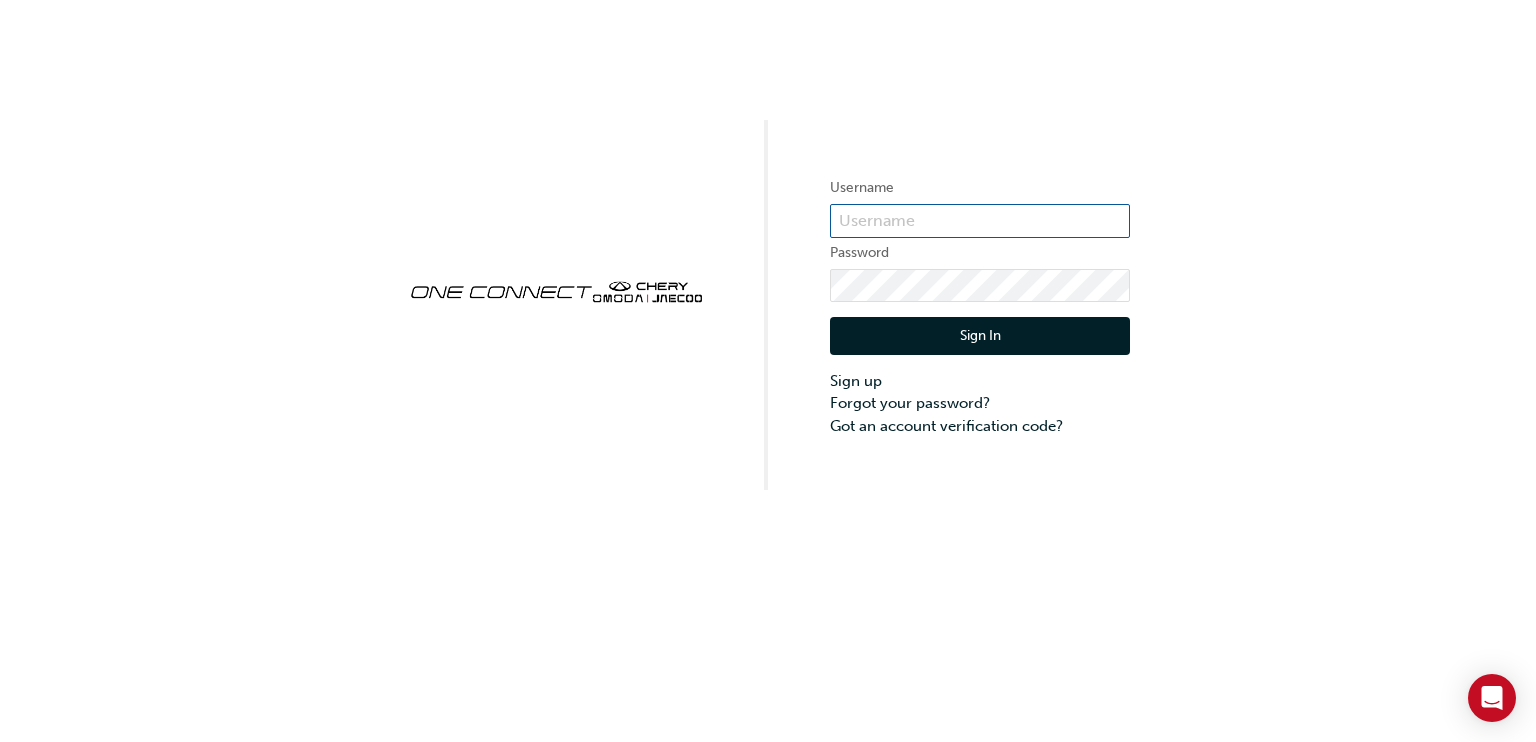 type on "ONE00255" 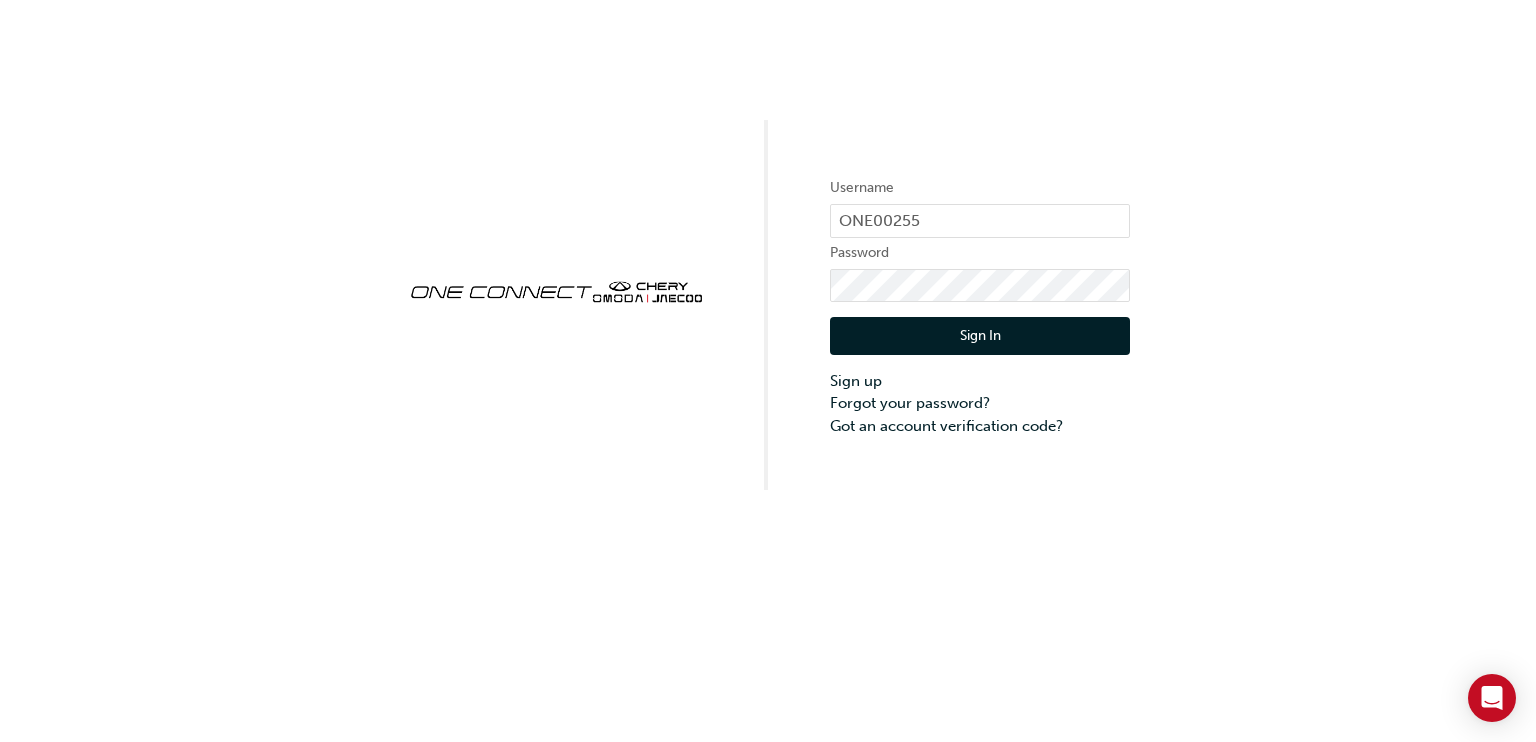 click on "Sign In" at bounding box center [980, 336] 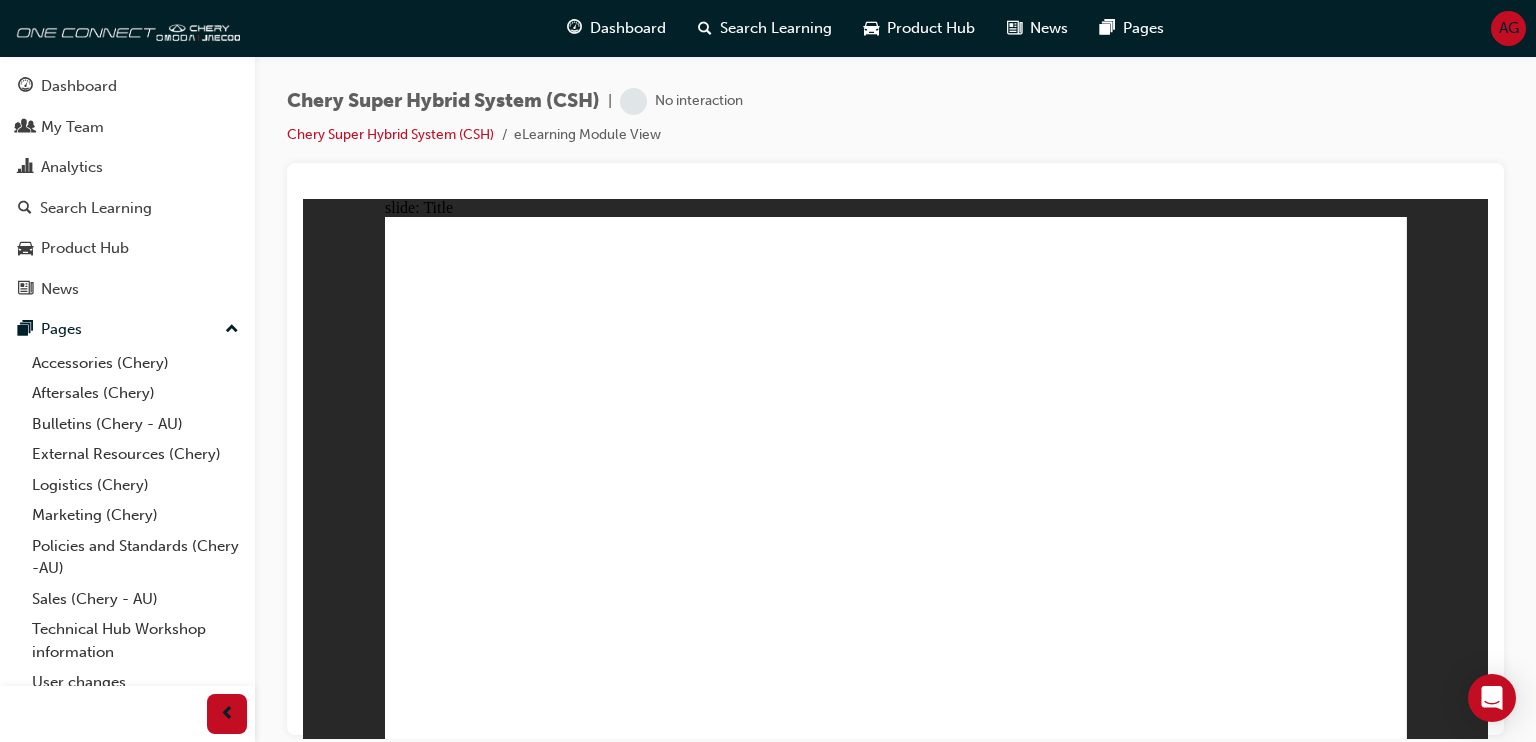 scroll, scrollTop: 0, scrollLeft: 0, axis: both 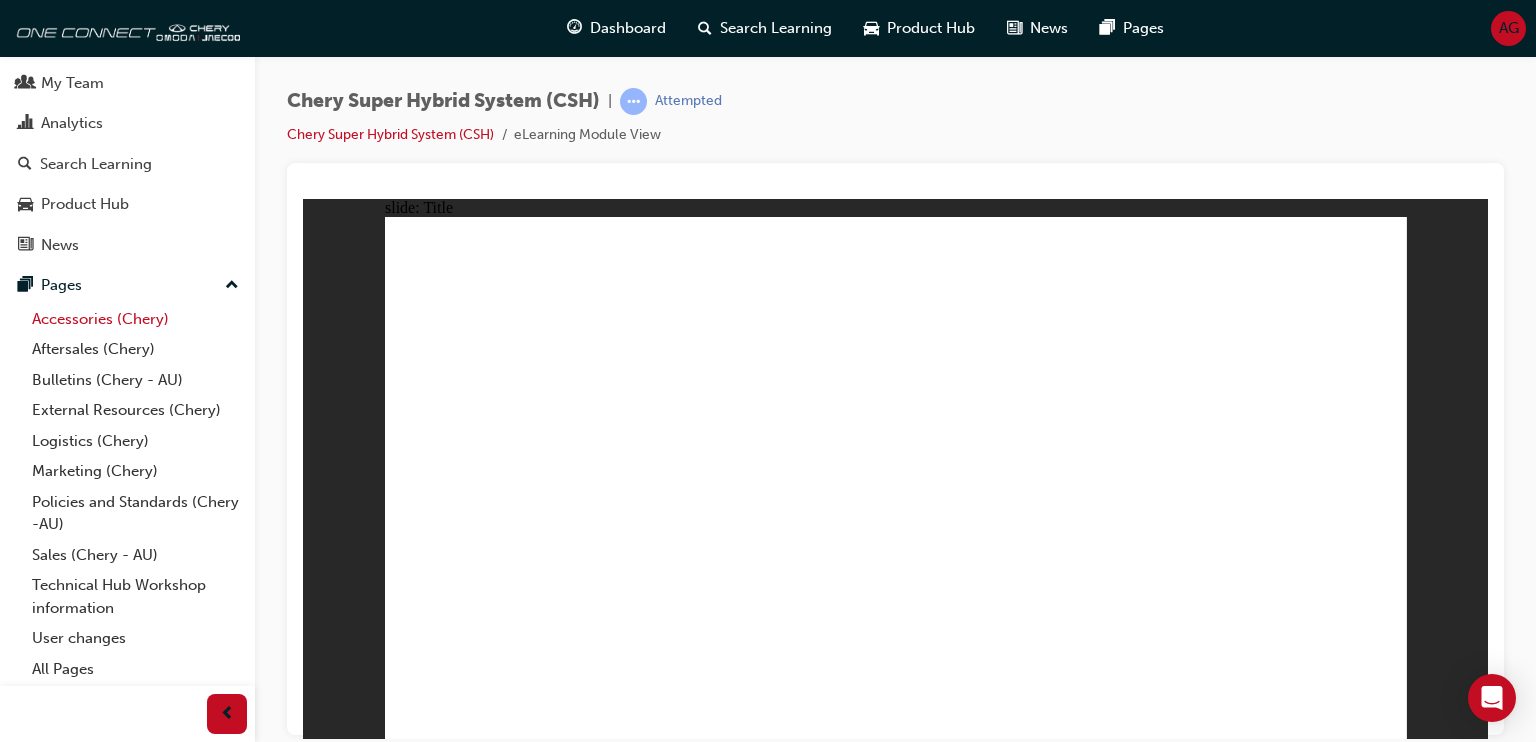 click on "Accessories (Chery)" at bounding box center (135, 319) 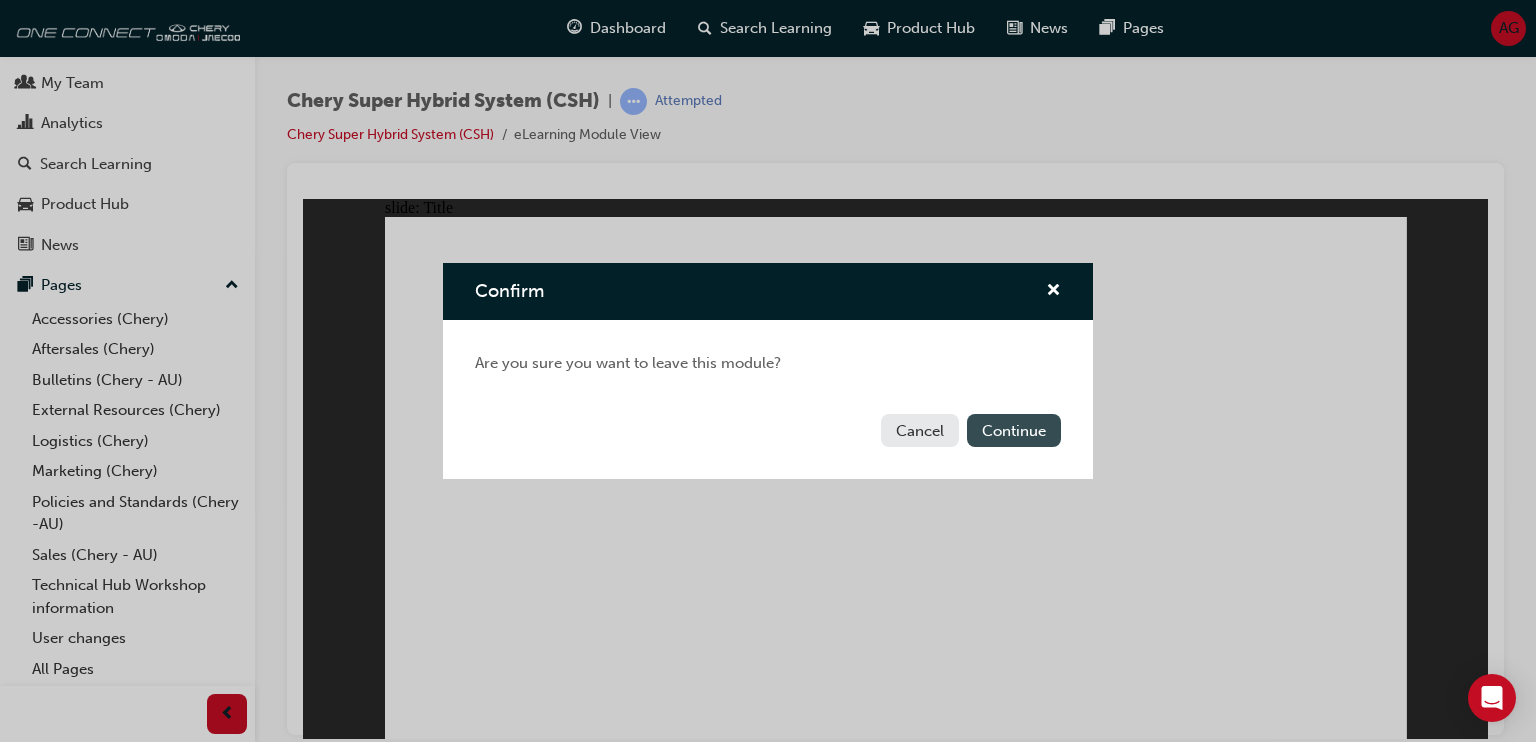 click on "Continue" at bounding box center (1014, 430) 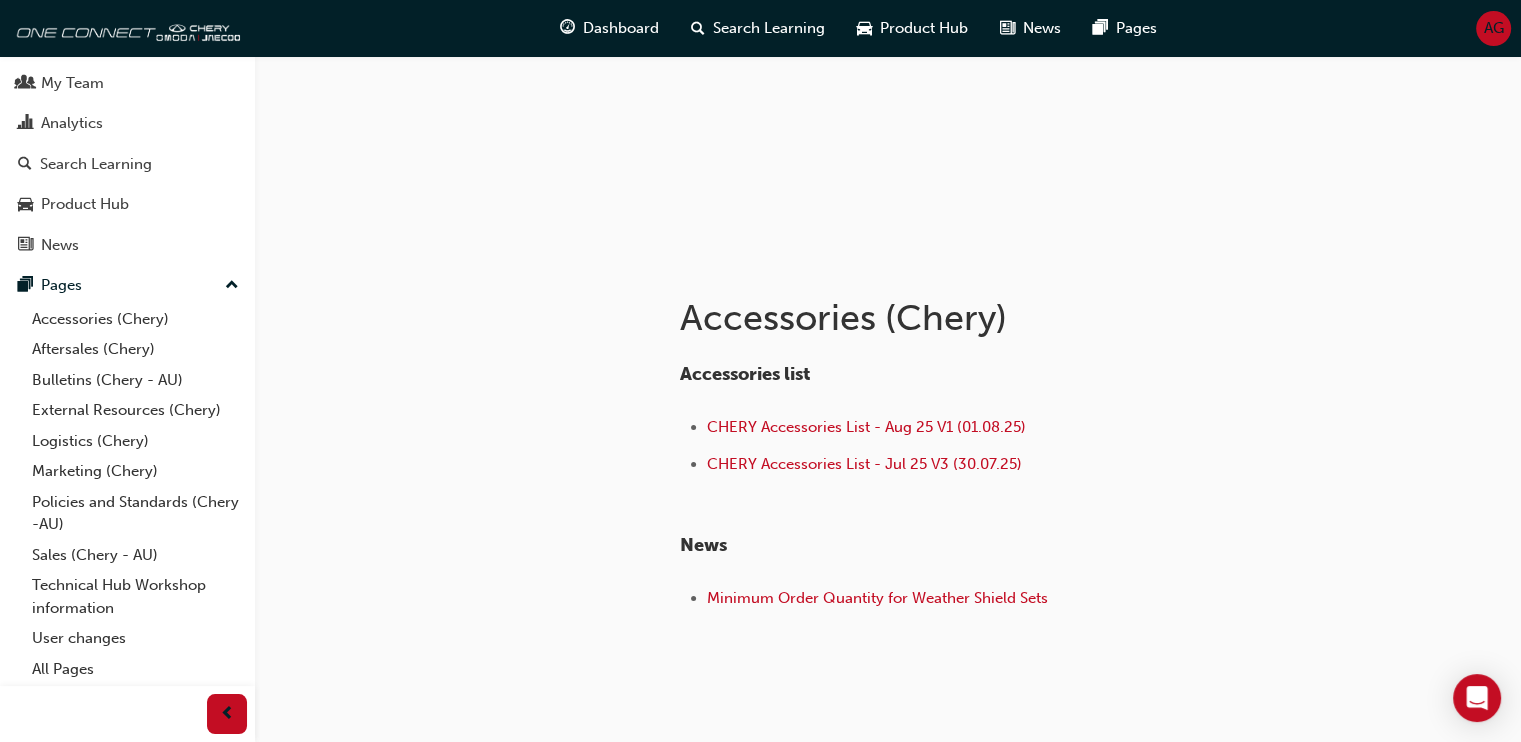 scroll, scrollTop: 100, scrollLeft: 0, axis: vertical 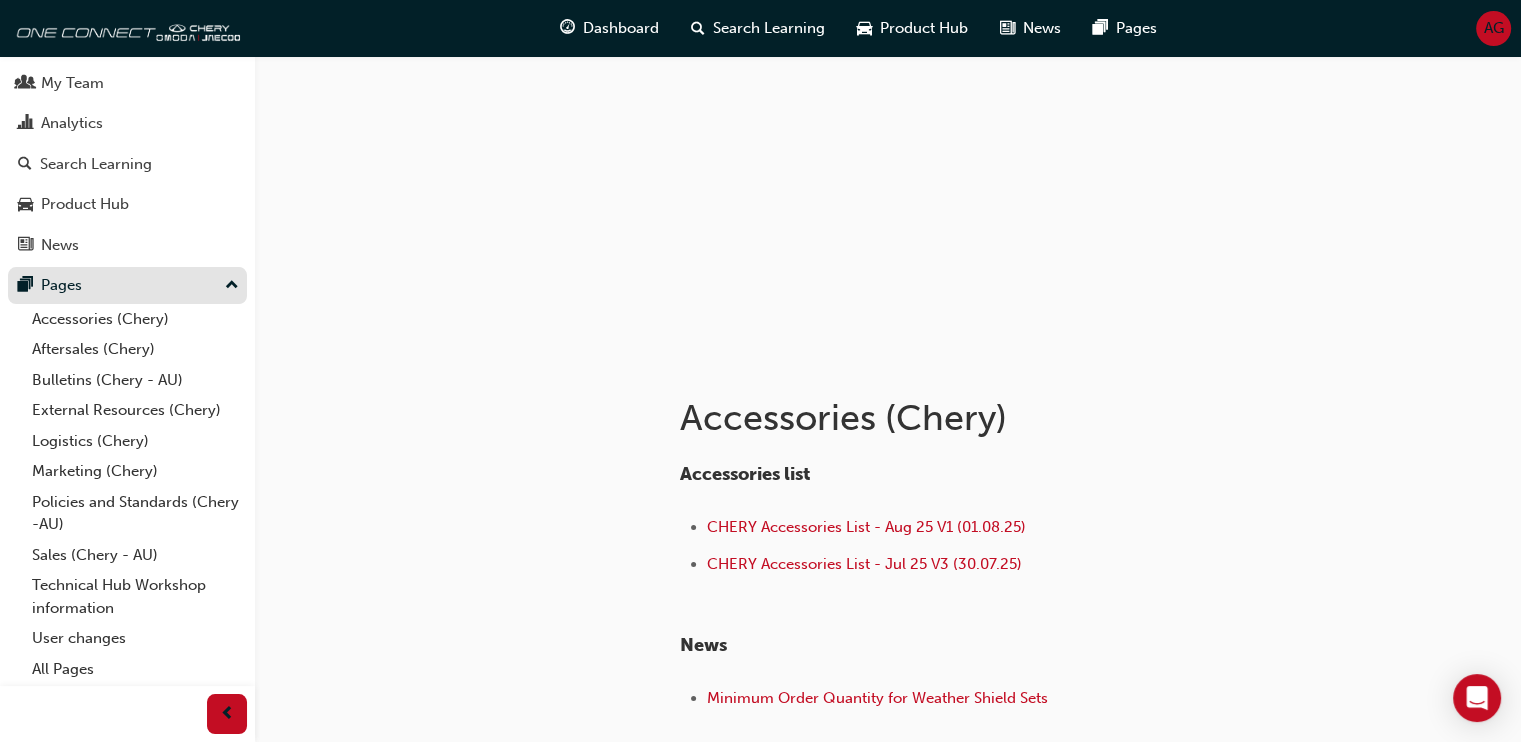 click on "Pages" at bounding box center [127, 285] 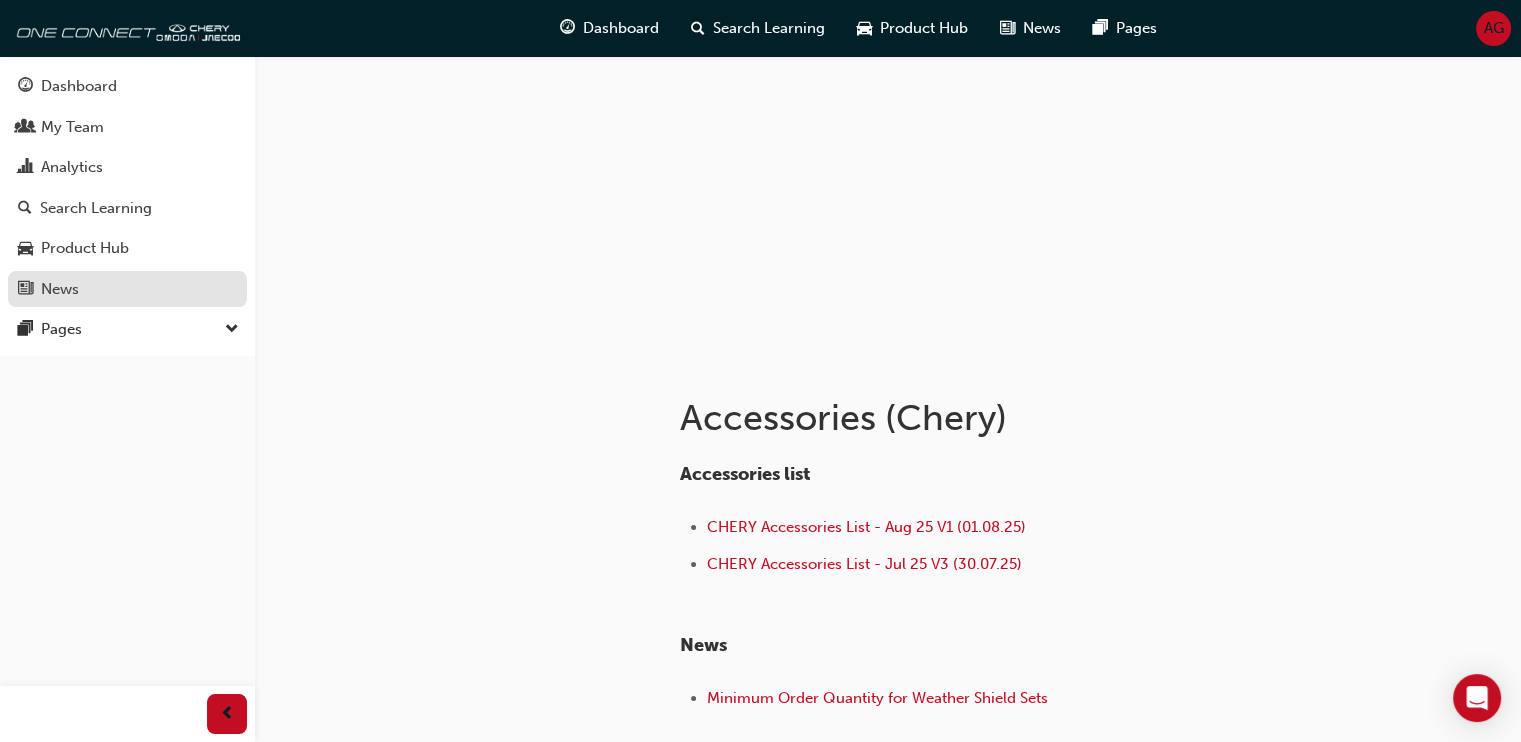 scroll, scrollTop: 0, scrollLeft: 0, axis: both 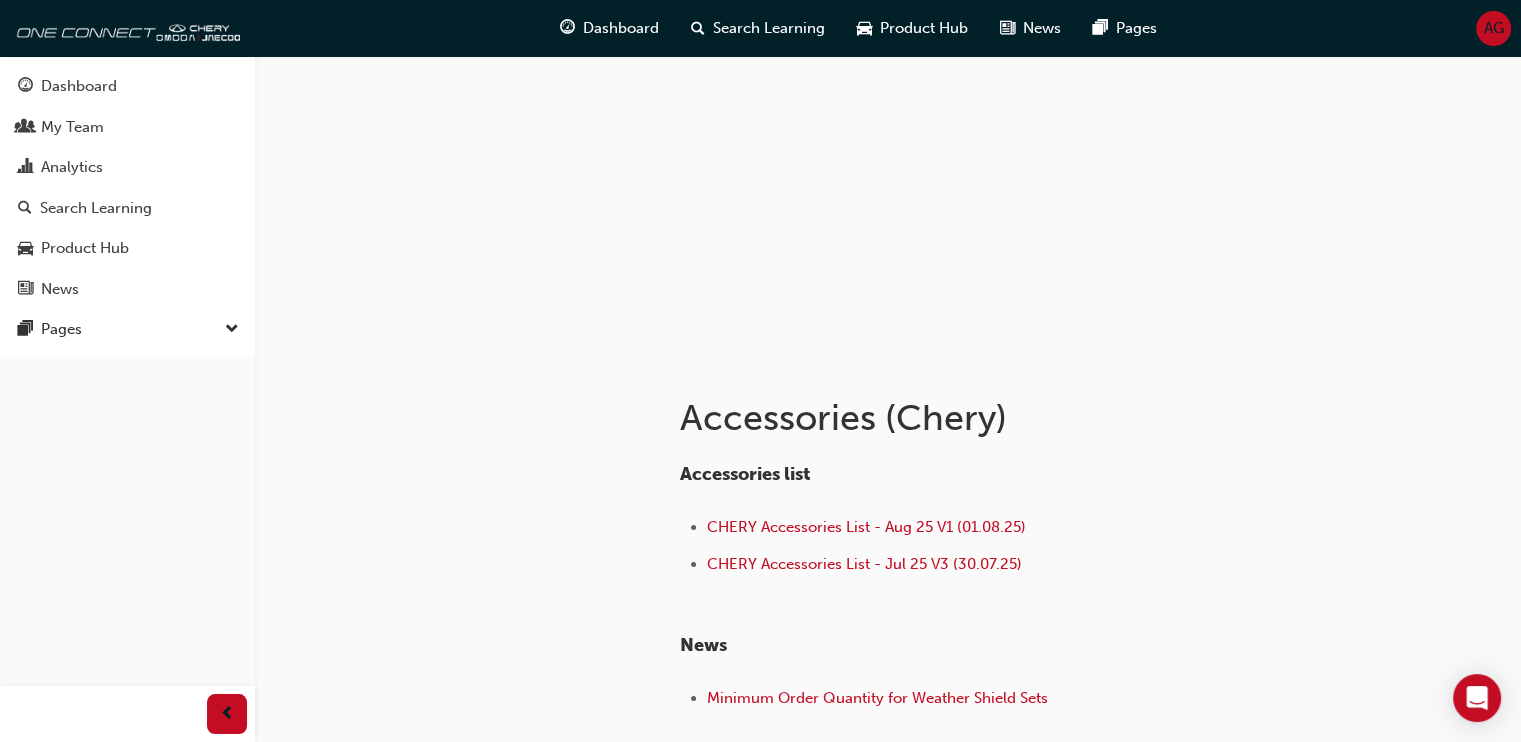 click at bounding box center [232, 330] 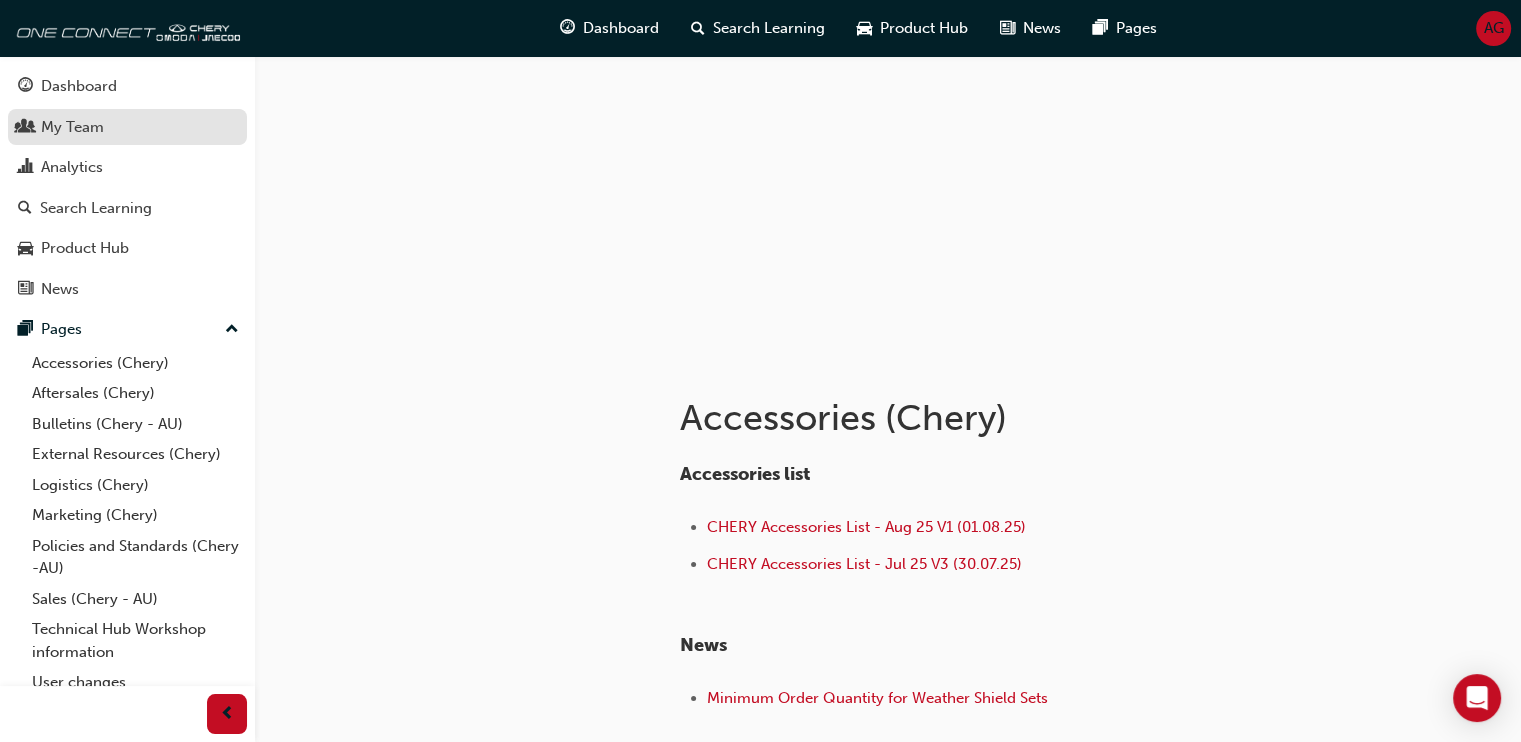 click on "My Team" at bounding box center (127, 127) 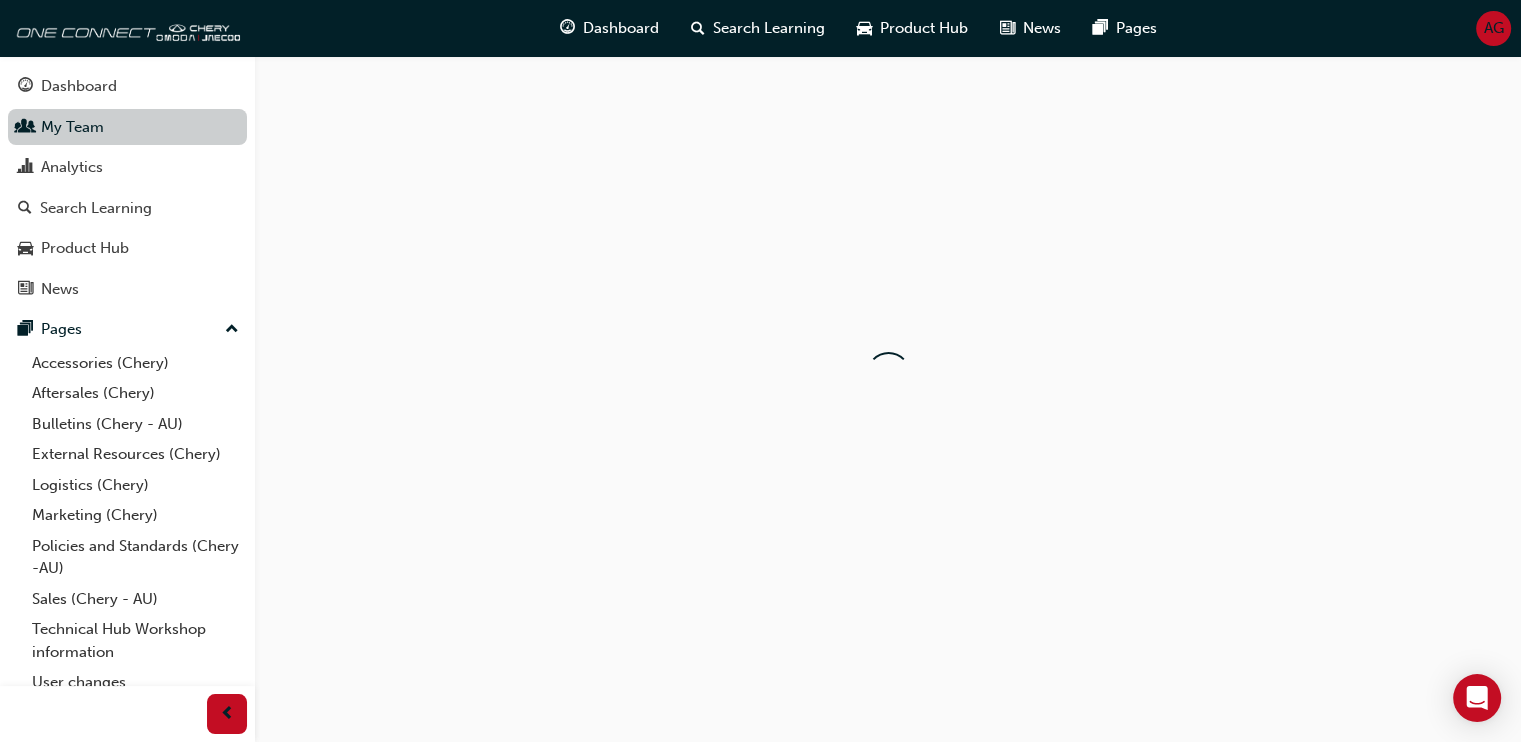 scroll, scrollTop: 0, scrollLeft: 0, axis: both 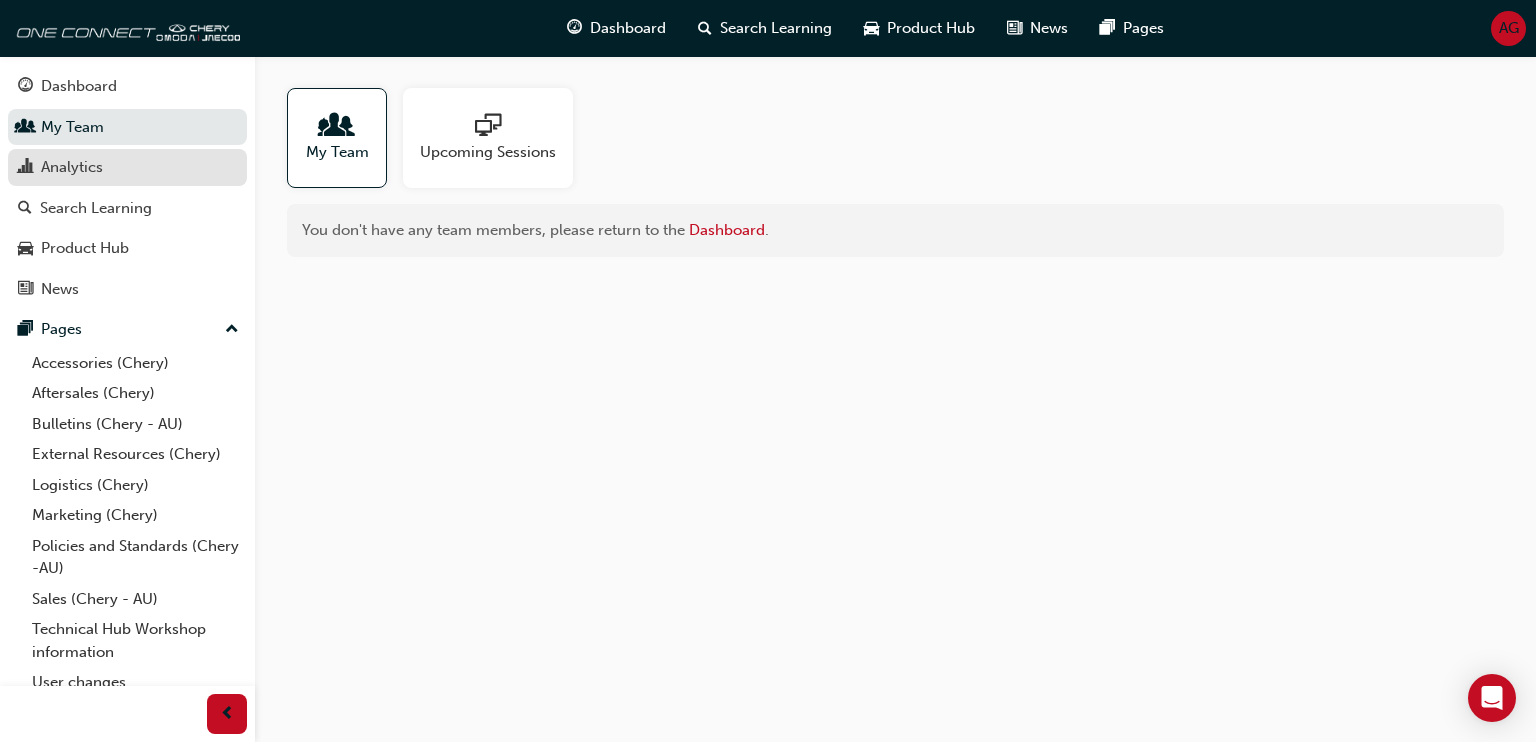 click on "Analytics" at bounding box center [127, 167] 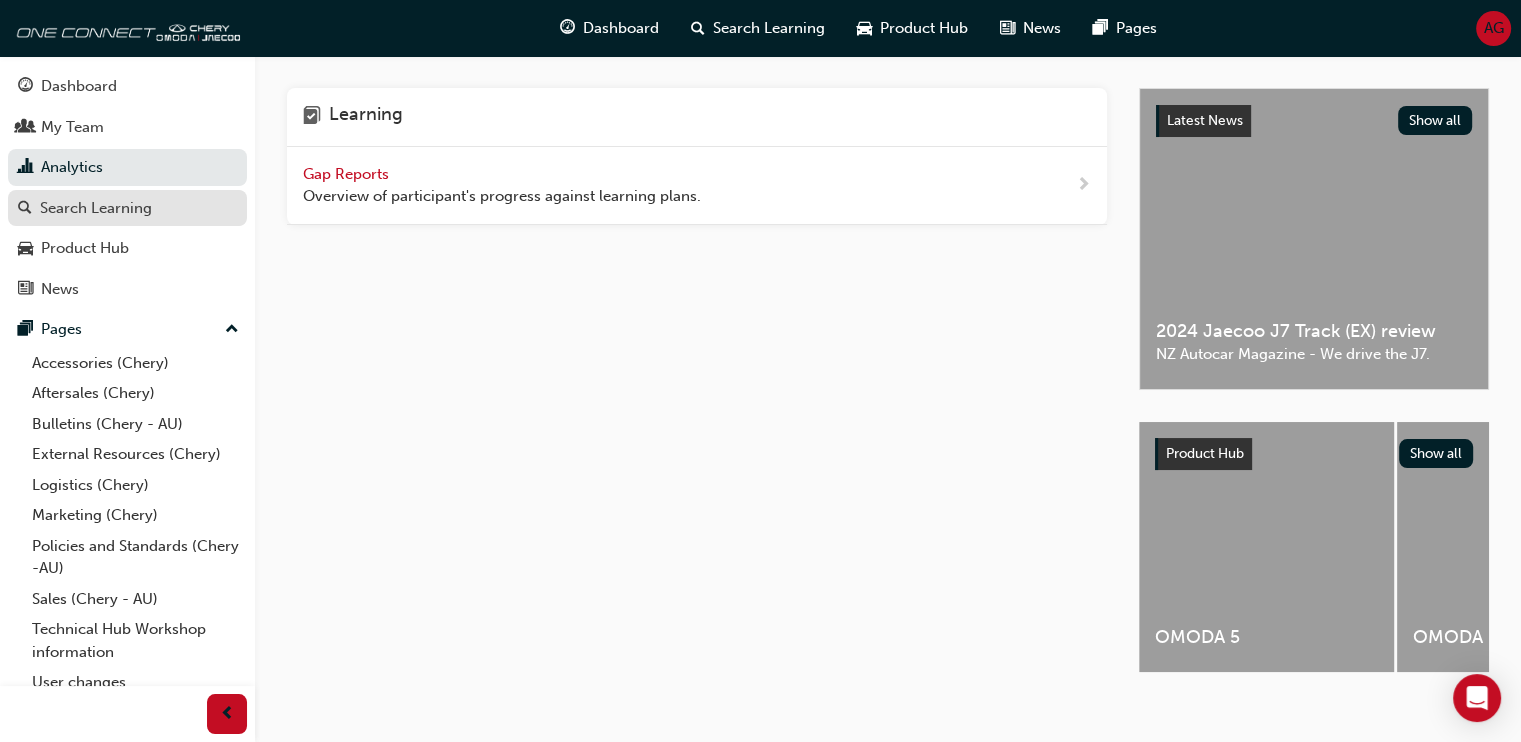 click on "Search Learning" at bounding box center (96, 208) 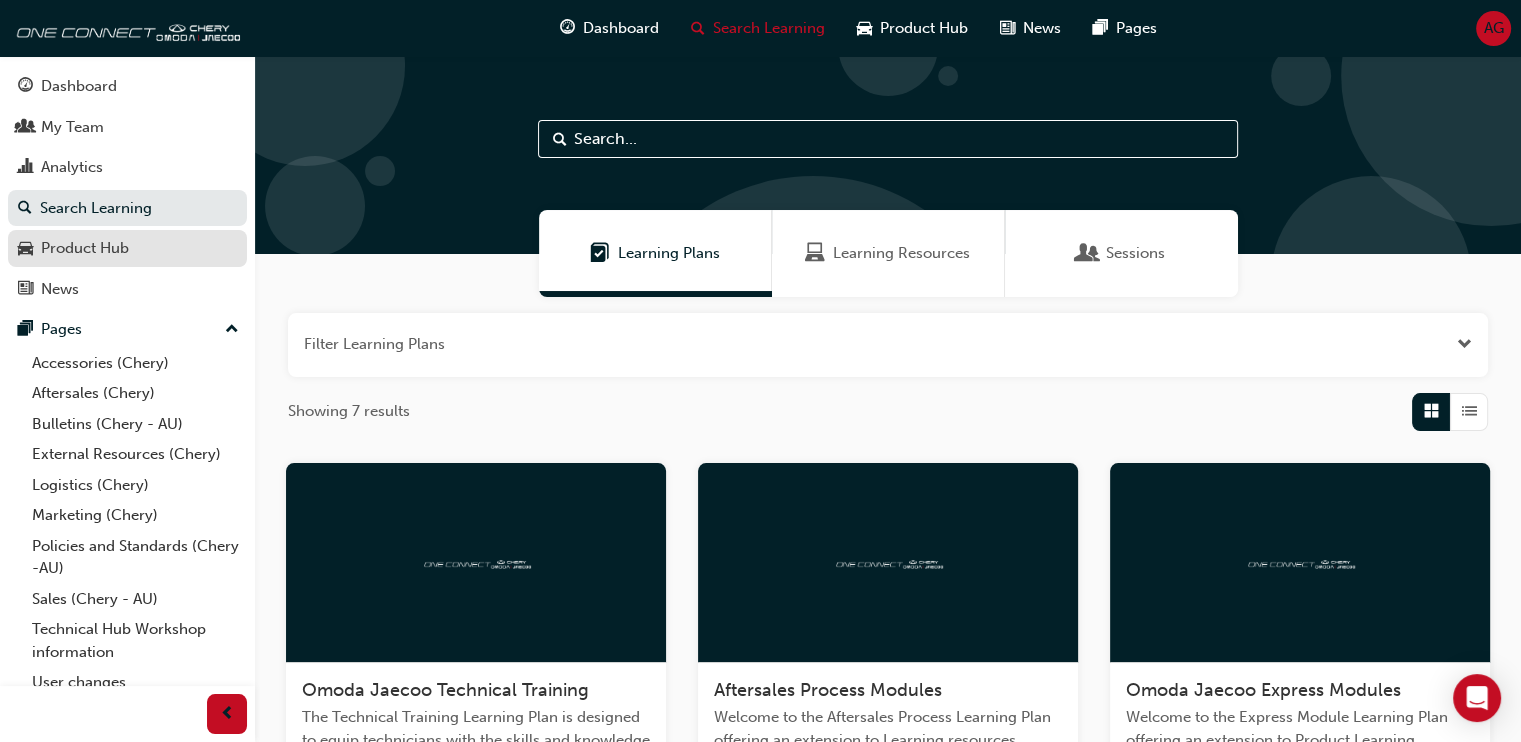 click on "Product Hub" at bounding box center [85, 248] 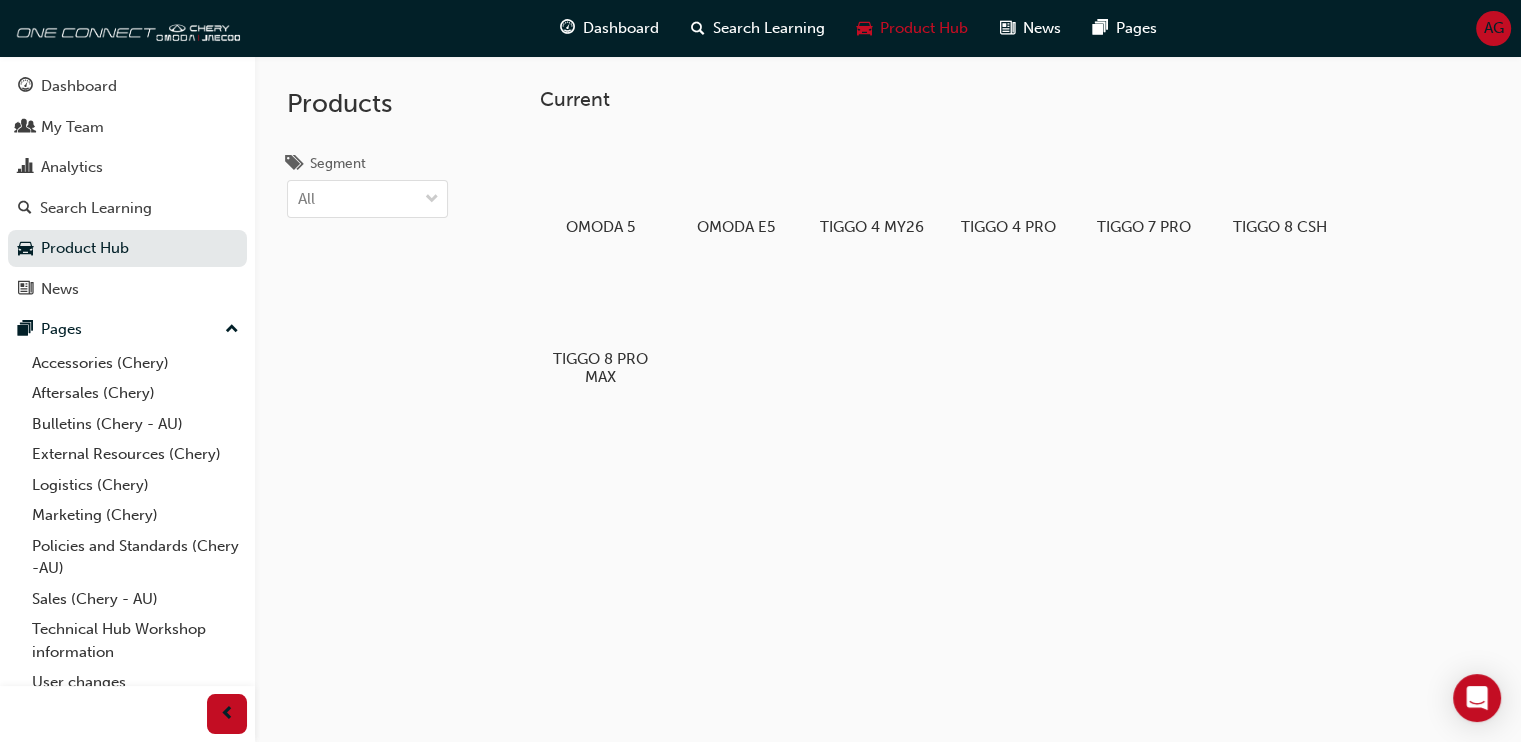 scroll, scrollTop: 45, scrollLeft: 0, axis: vertical 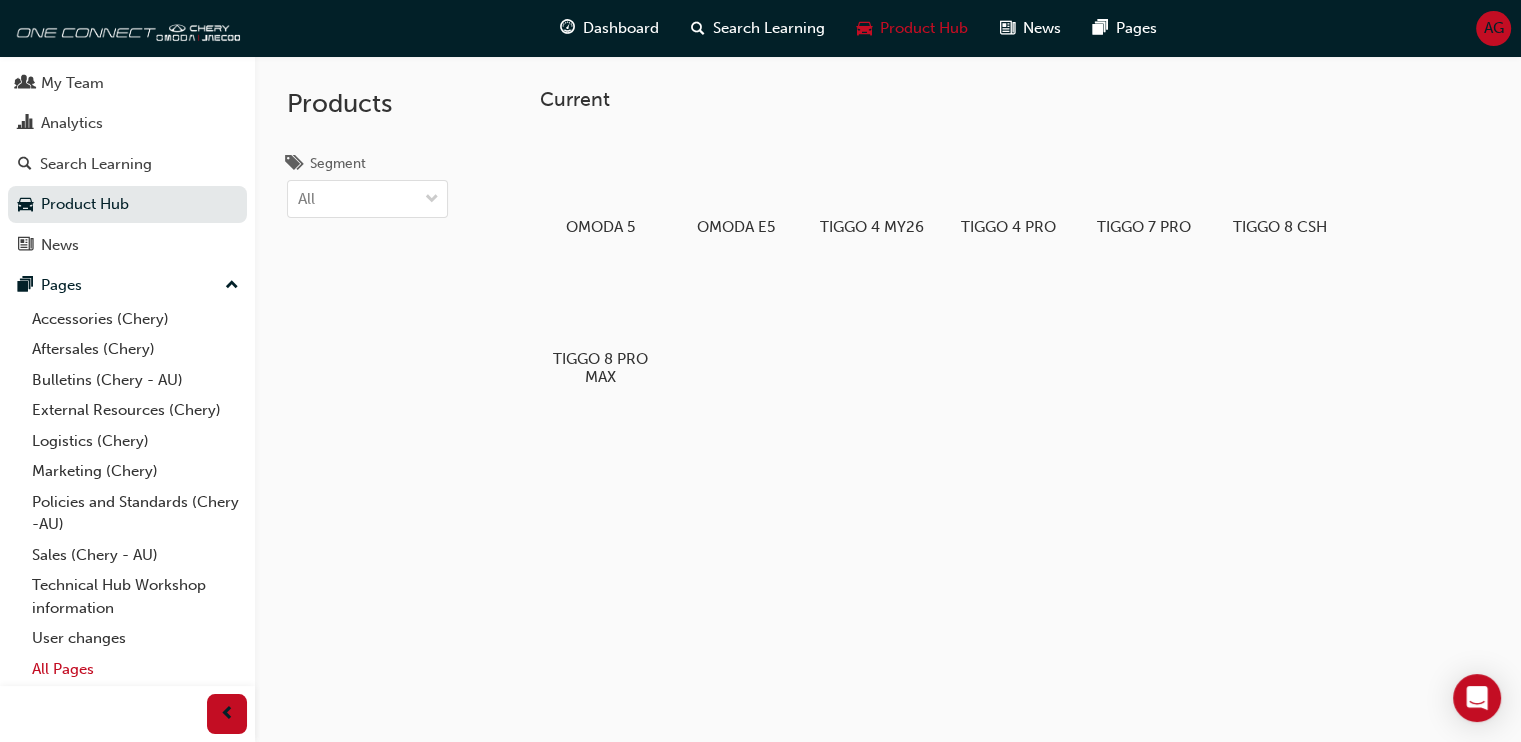 click on "All Pages" at bounding box center (135, 669) 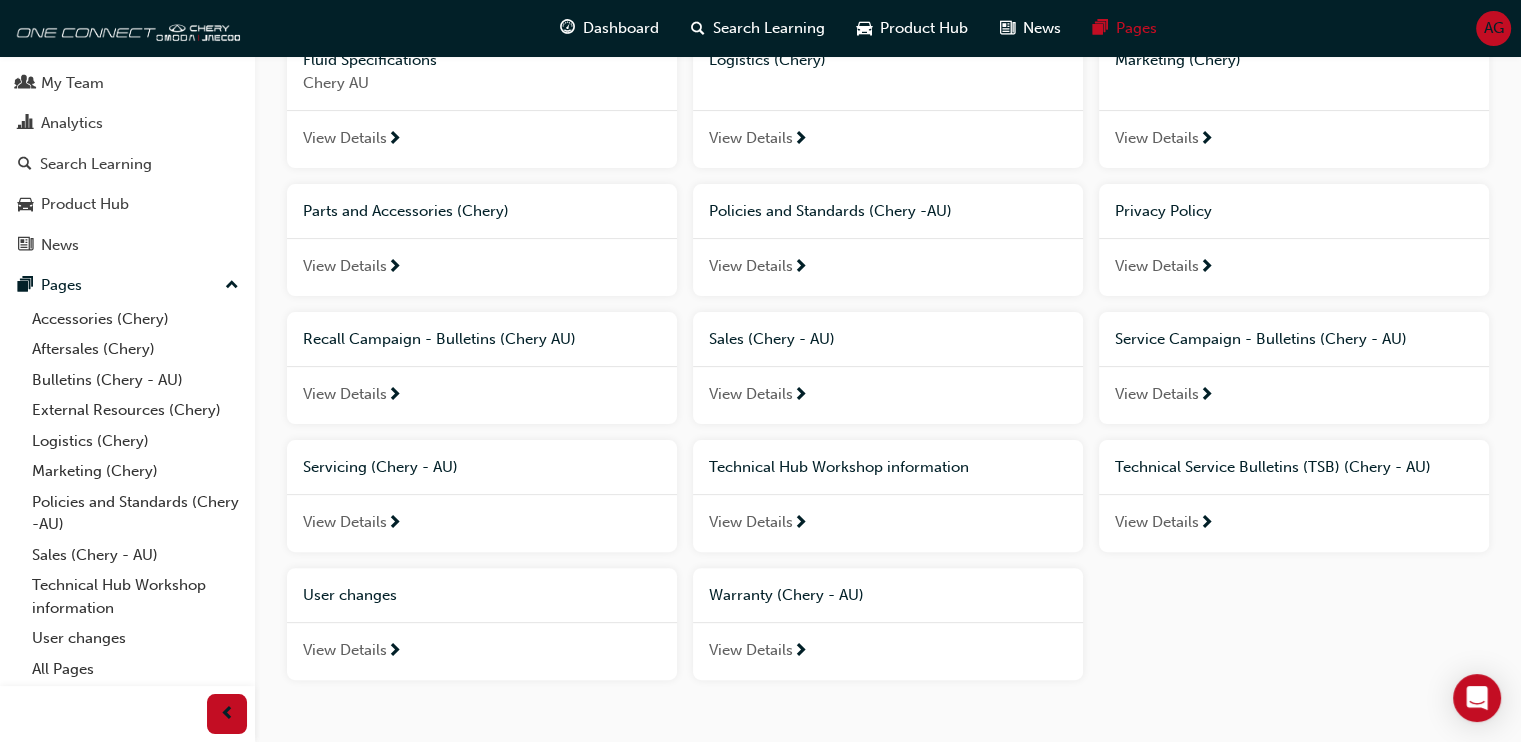 scroll, scrollTop: 436, scrollLeft: 0, axis: vertical 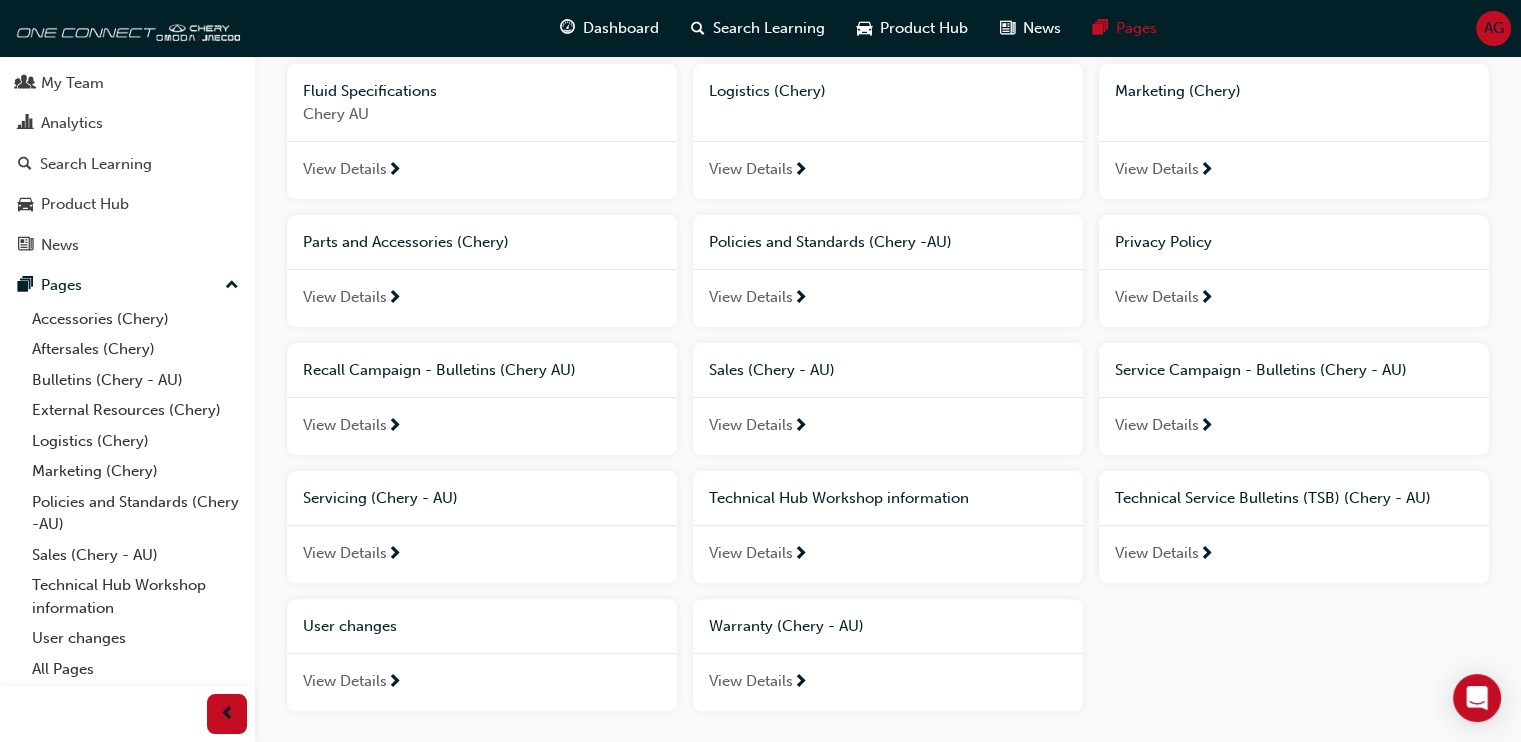 click at bounding box center [394, 683] 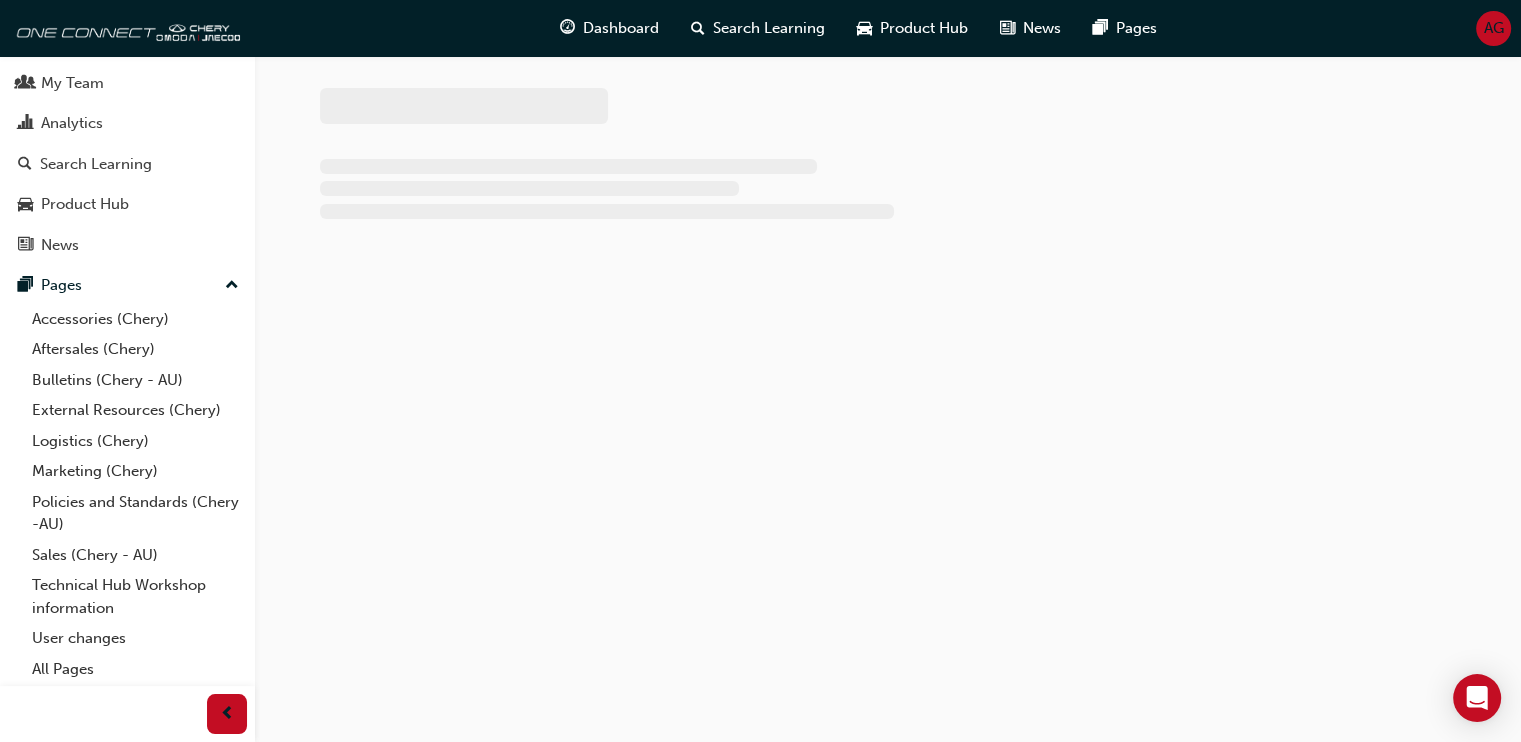 scroll, scrollTop: 0, scrollLeft: 0, axis: both 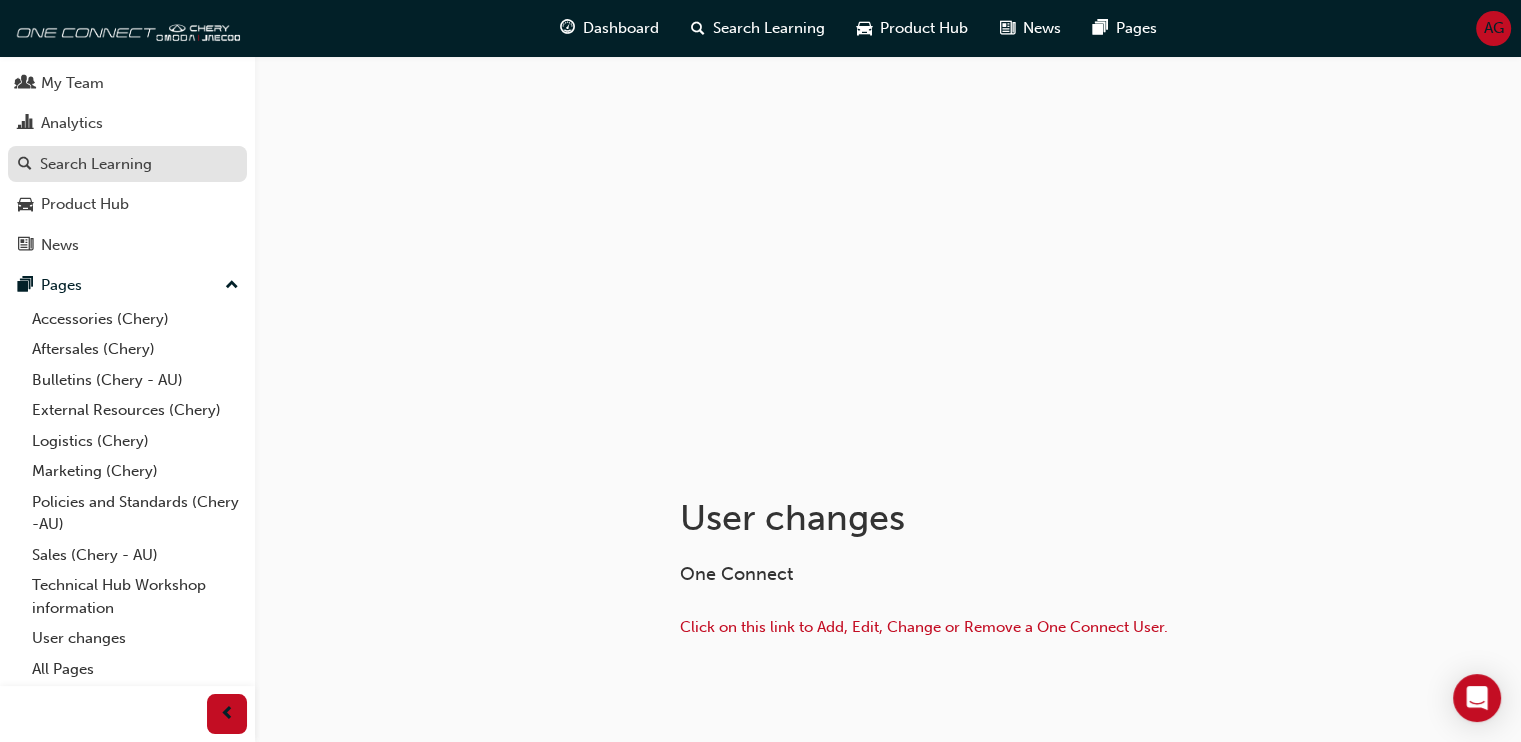 click on "Search Learning" at bounding box center (96, 164) 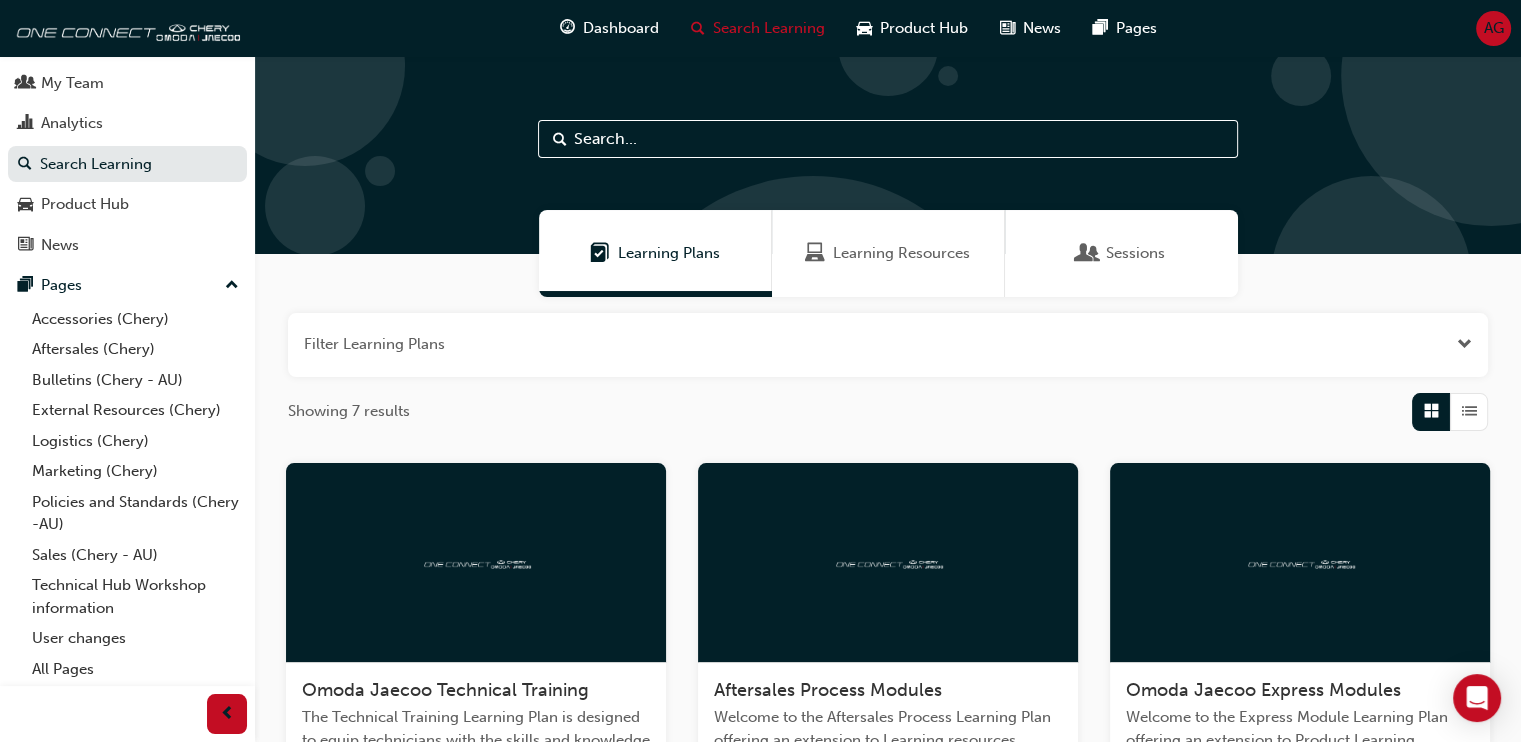 click at bounding box center [888, 139] 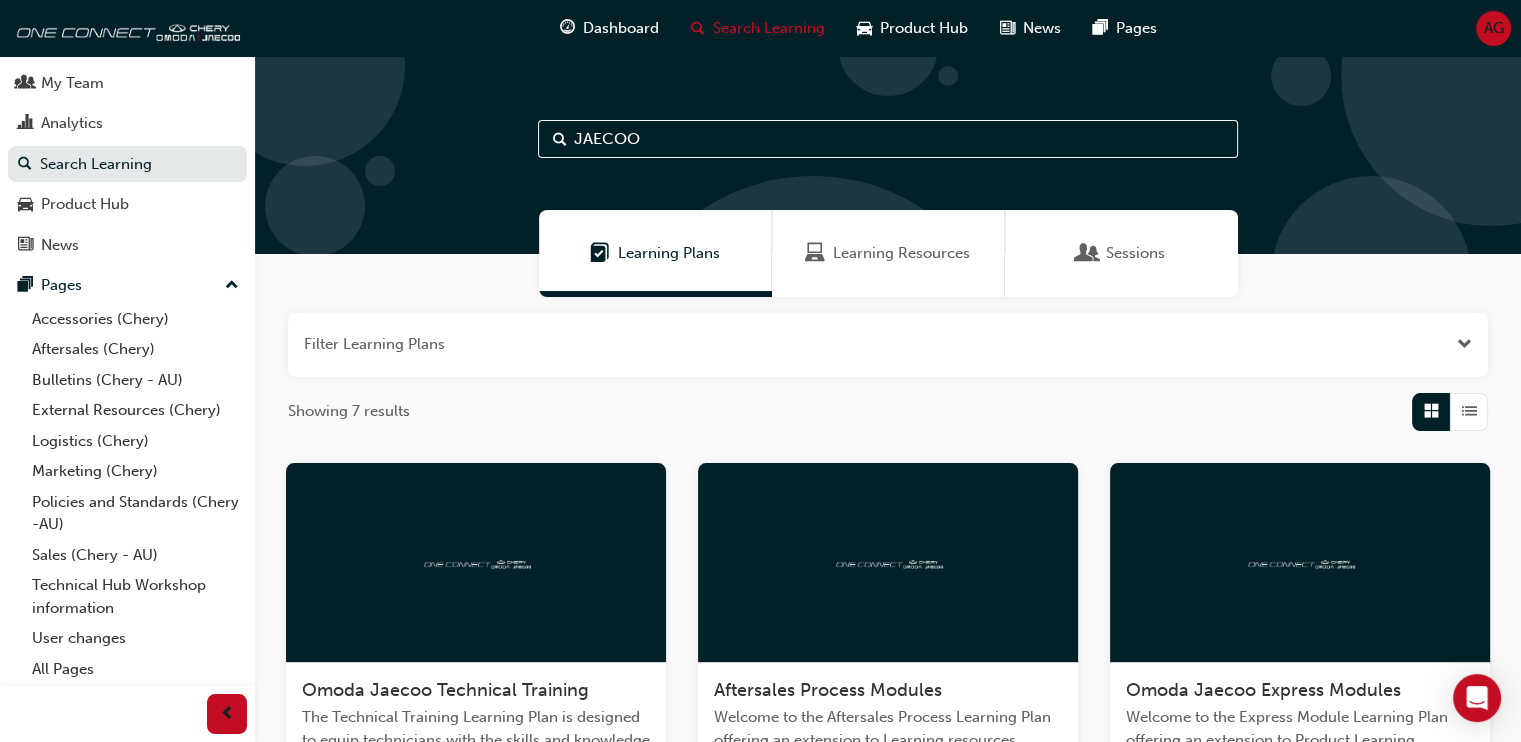 type on "JAECOO" 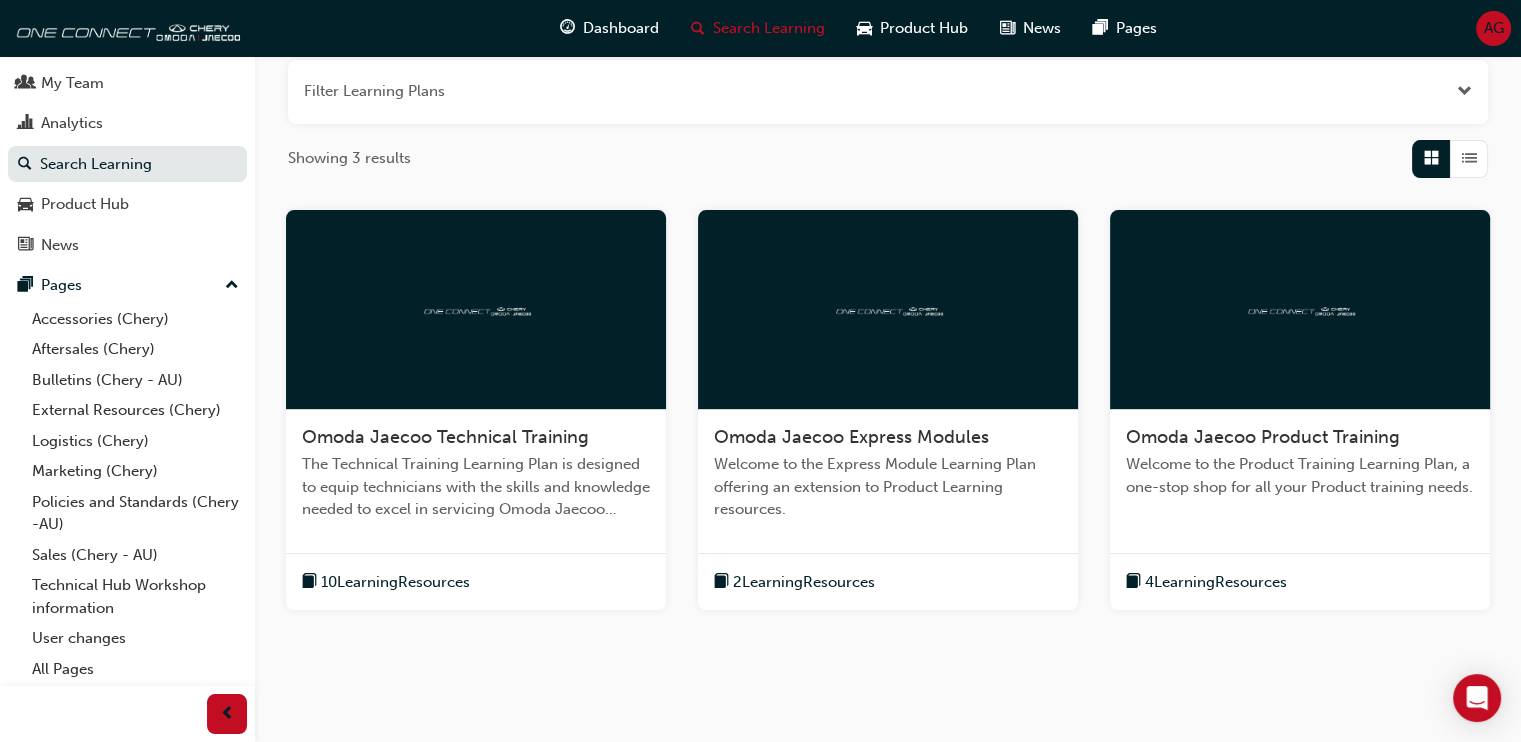 scroll, scrollTop: 300, scrollLeft: 0, axis: vertical 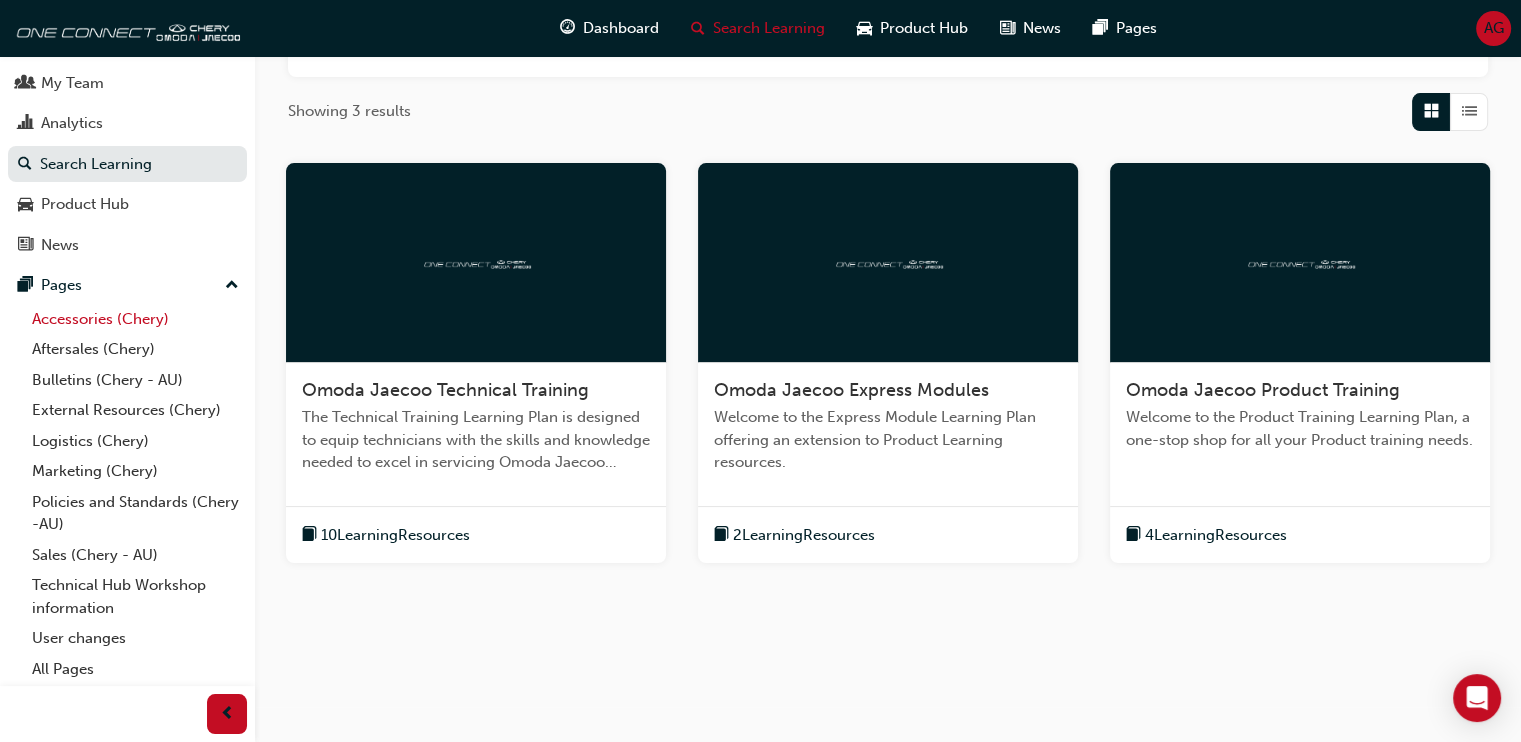 click on "Accessories (Chery)" at bounding box center (135, 319) 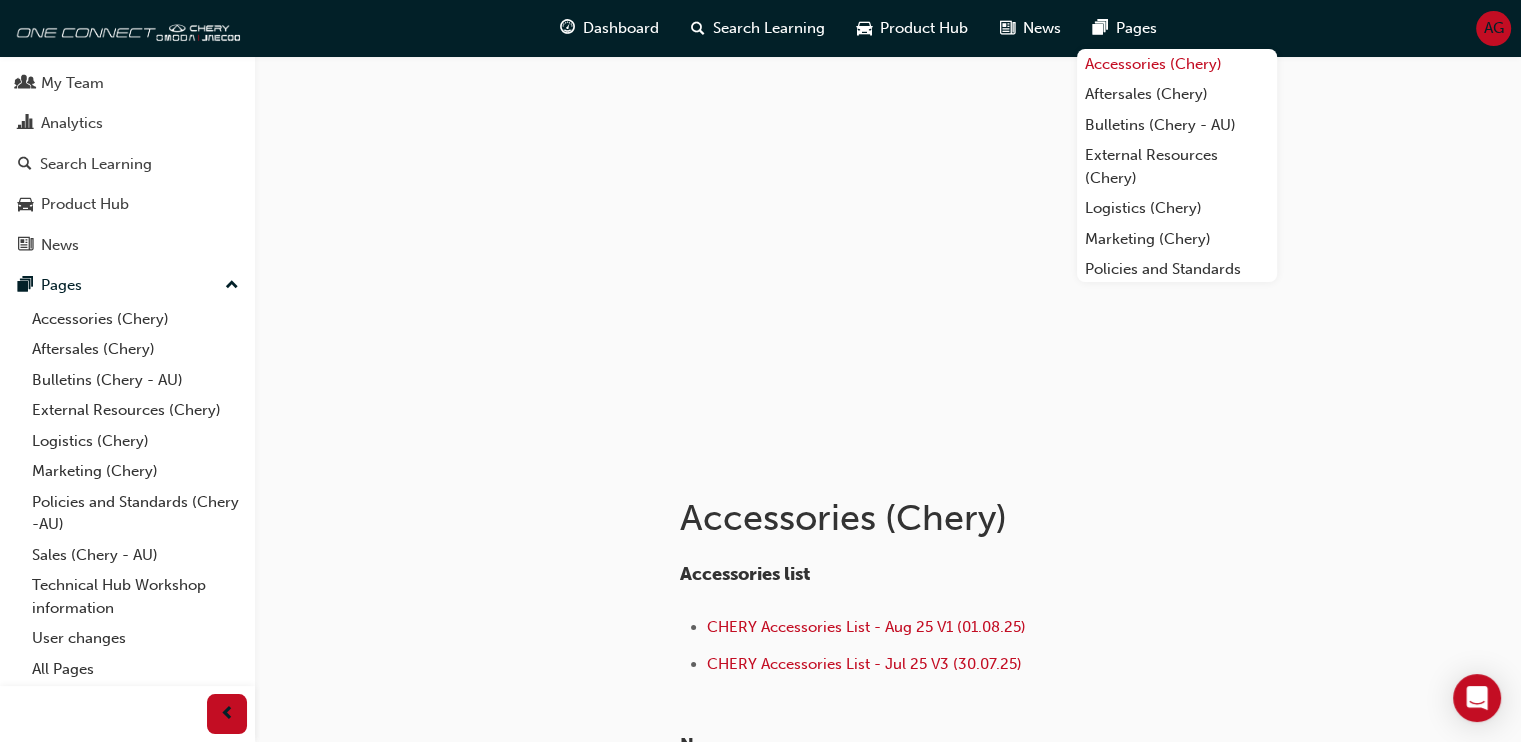 click on "Accessories (Chery)" at bounding box center (1177, 64) 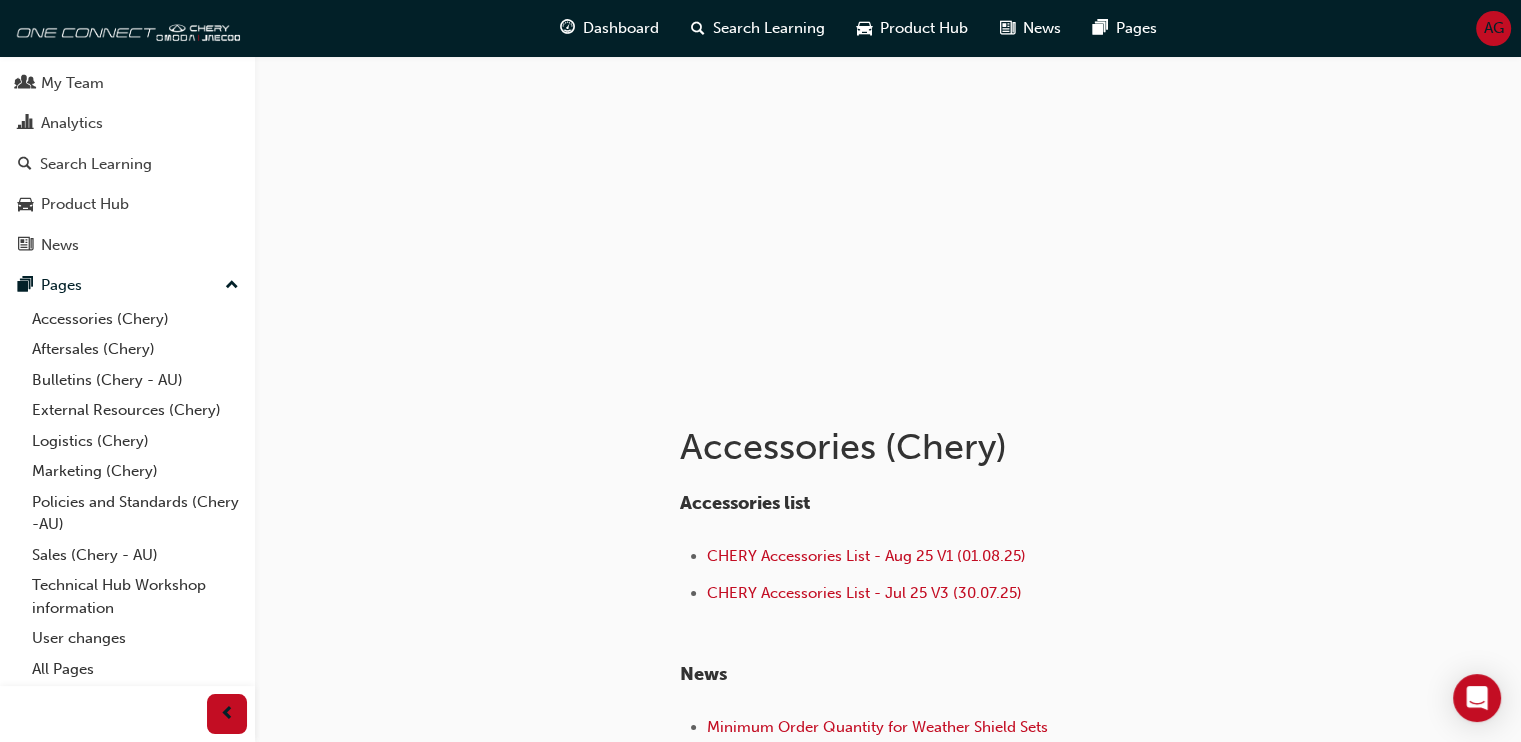 scroll, scrollTop: 200, scrollLeft: 0, axis: vertical 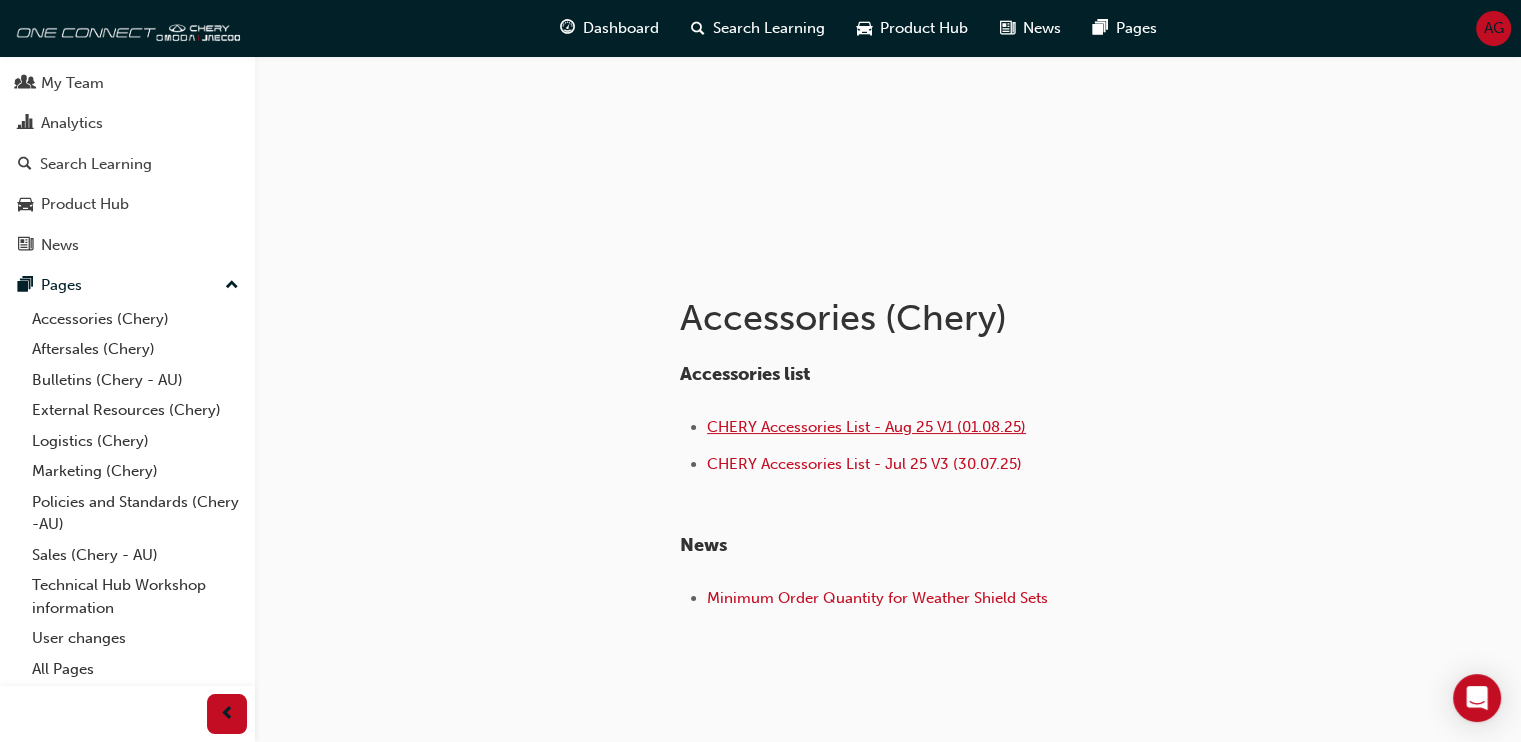 click on "CHERY Accessories List - Aug 25 V1 (01.08.25)" at bounding box center (866, 427) 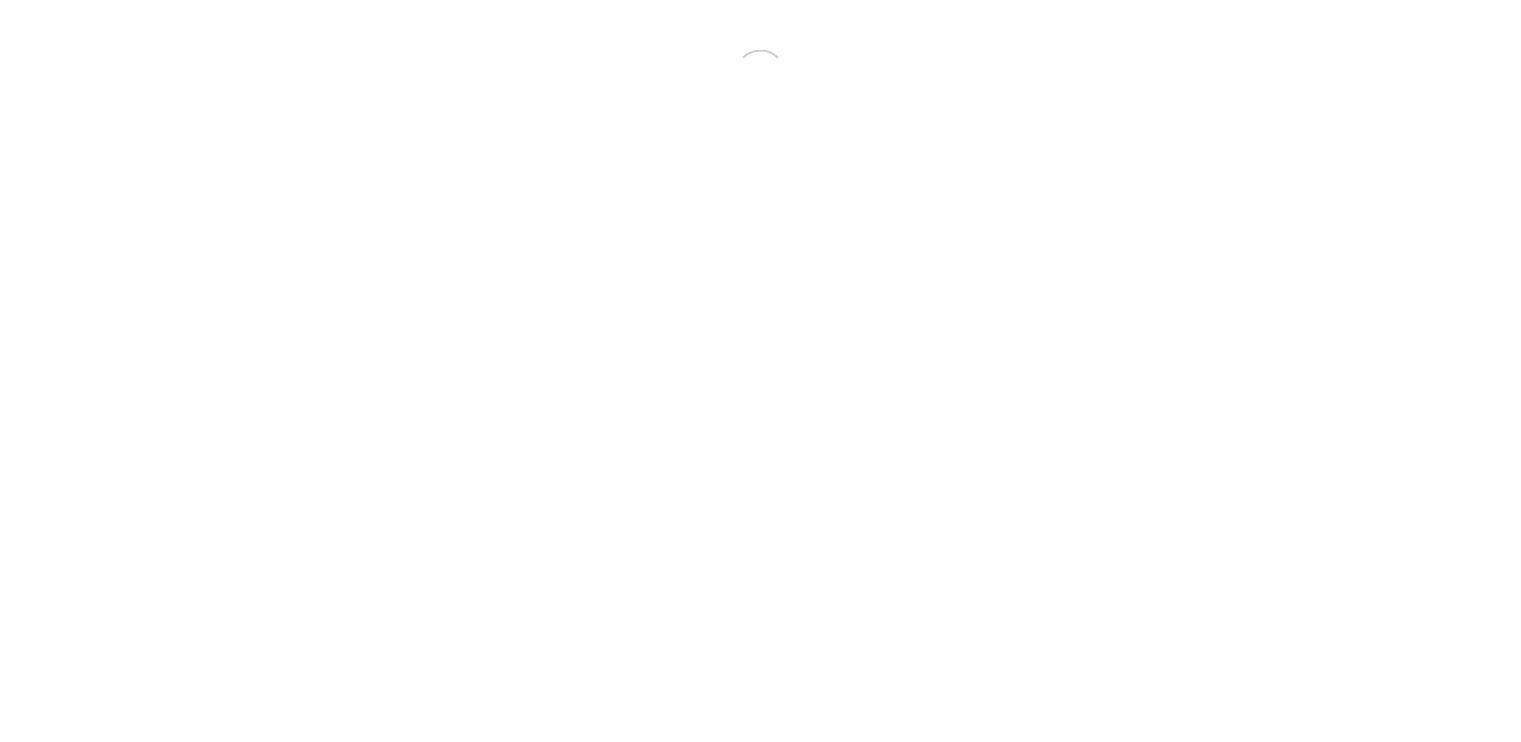 scroll, scrollTop: 0, scrollLeft: 0, axis: both 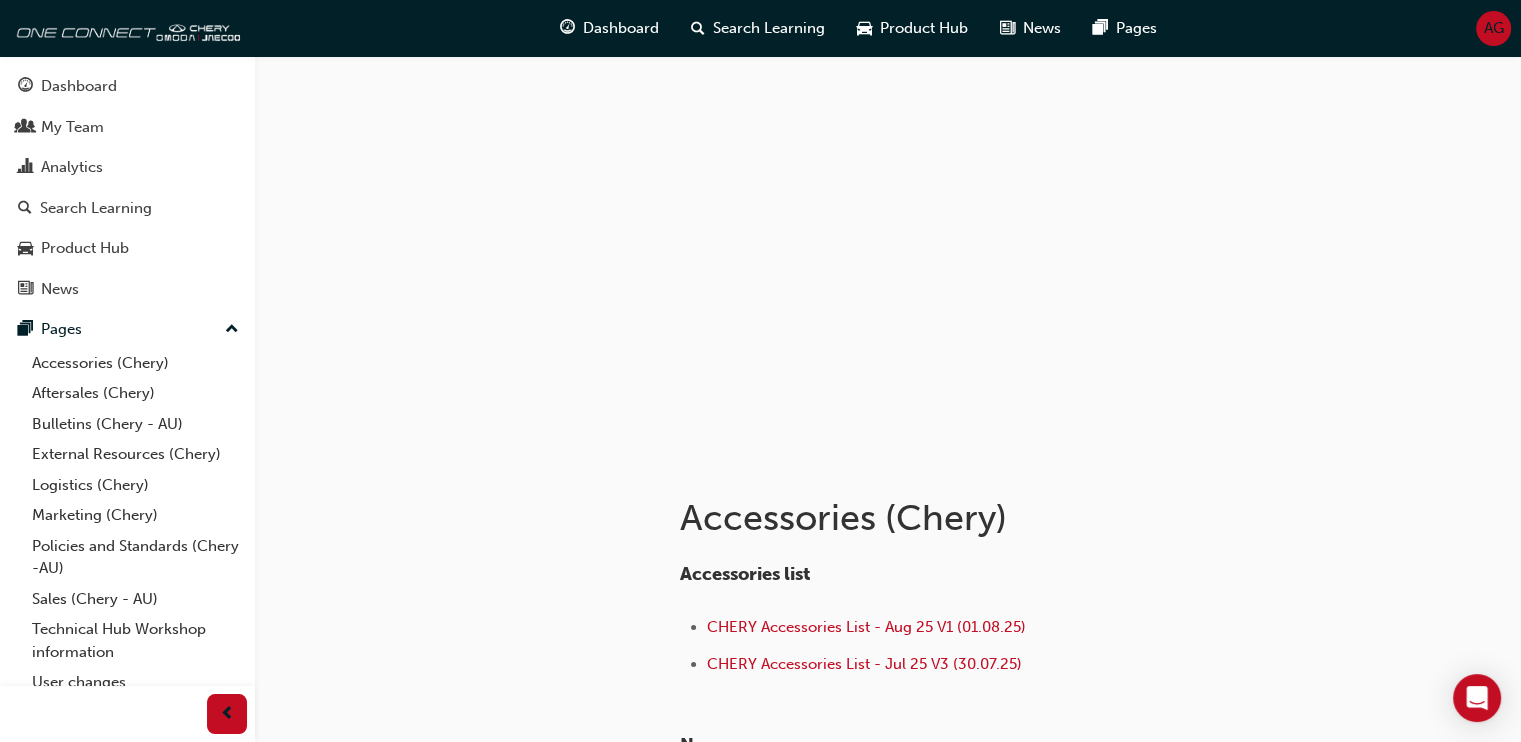 drag, startPoint x: 1512, startPoint y: 235, endPoint x: 1501, endPoint y: 314, distance: 79.762146 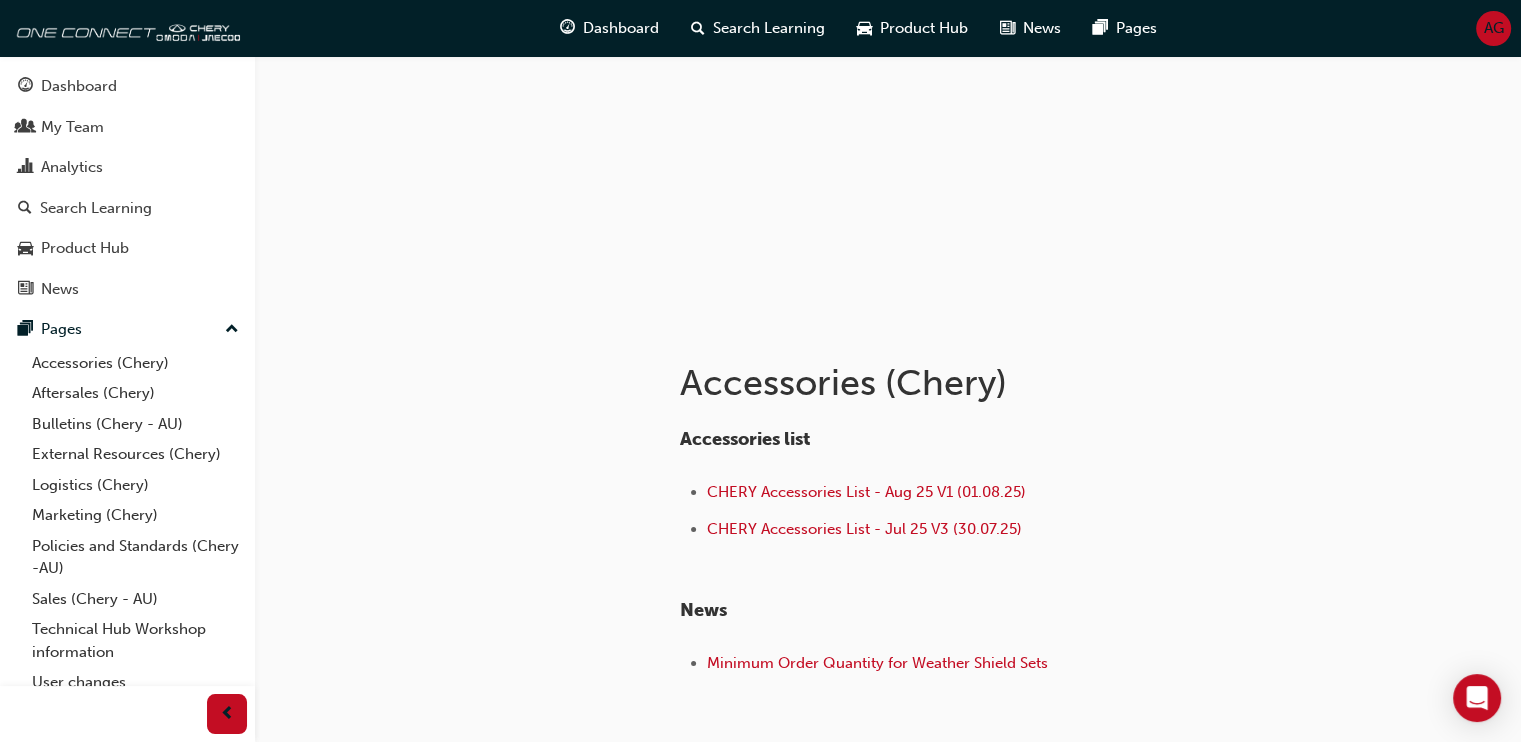 scroll, scrollTop: 0, scrollLeft: 0, axis: both 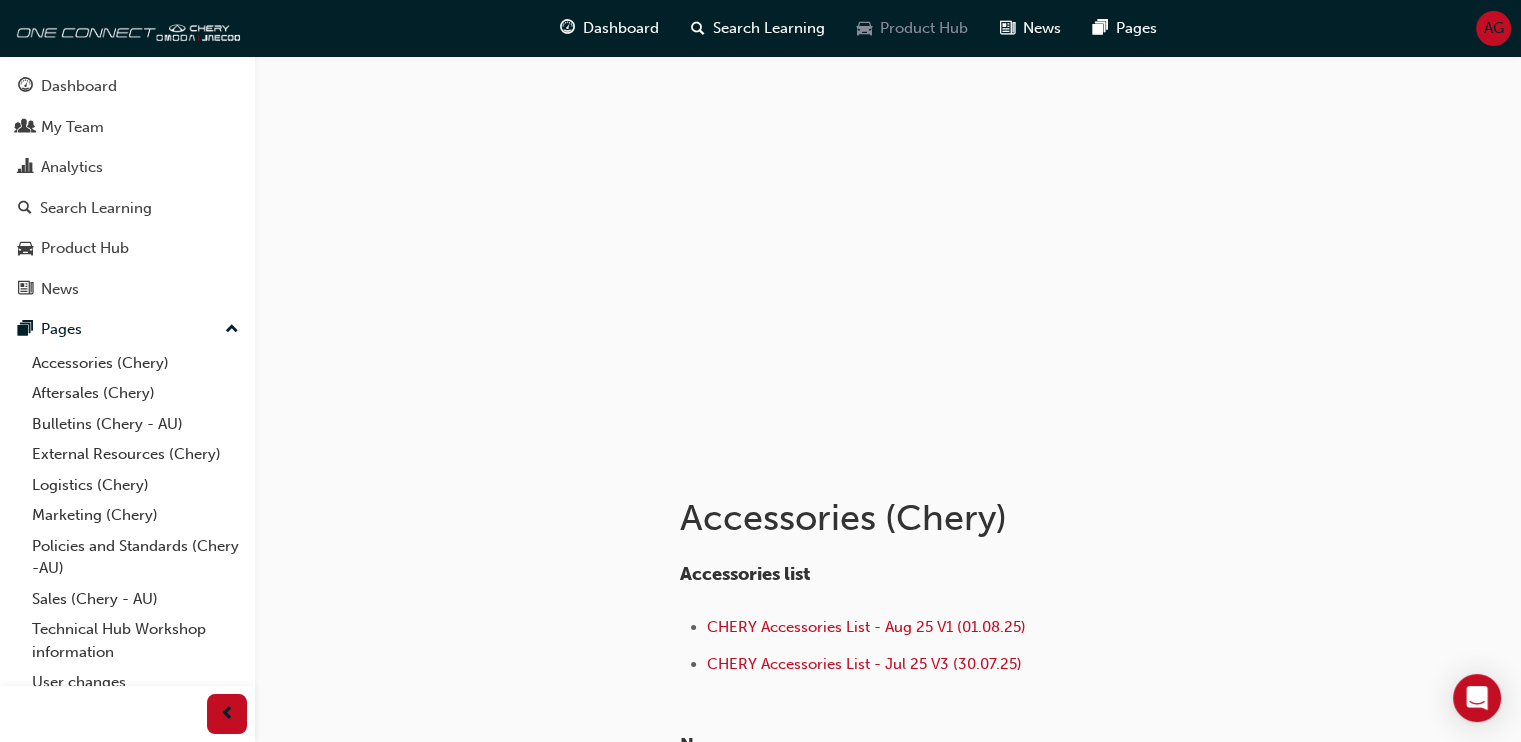 click on "Product Hub" at bounding box center [924, 28] 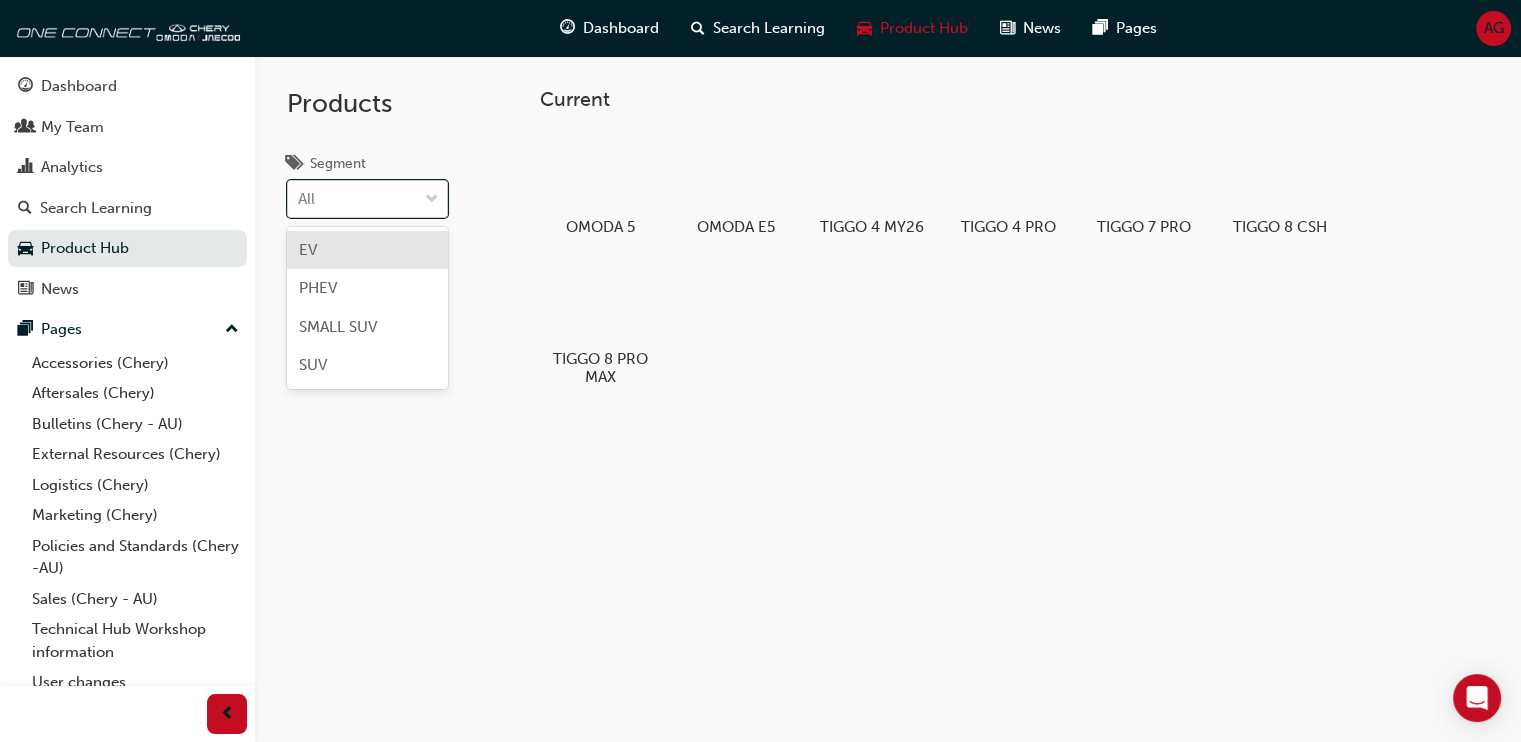click at bounding box center [432, 199] 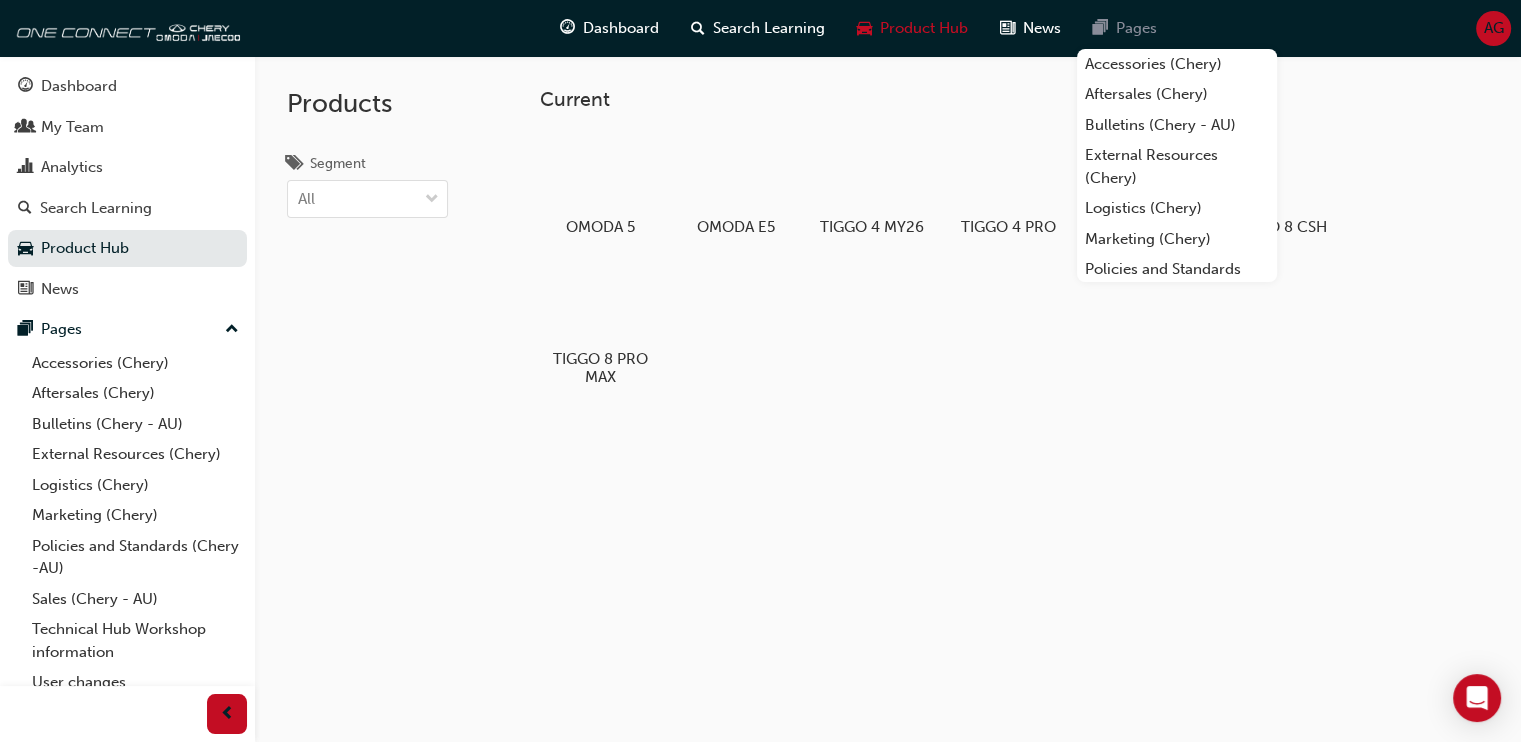 click on "Pages" at bounding box center [1136, 28] 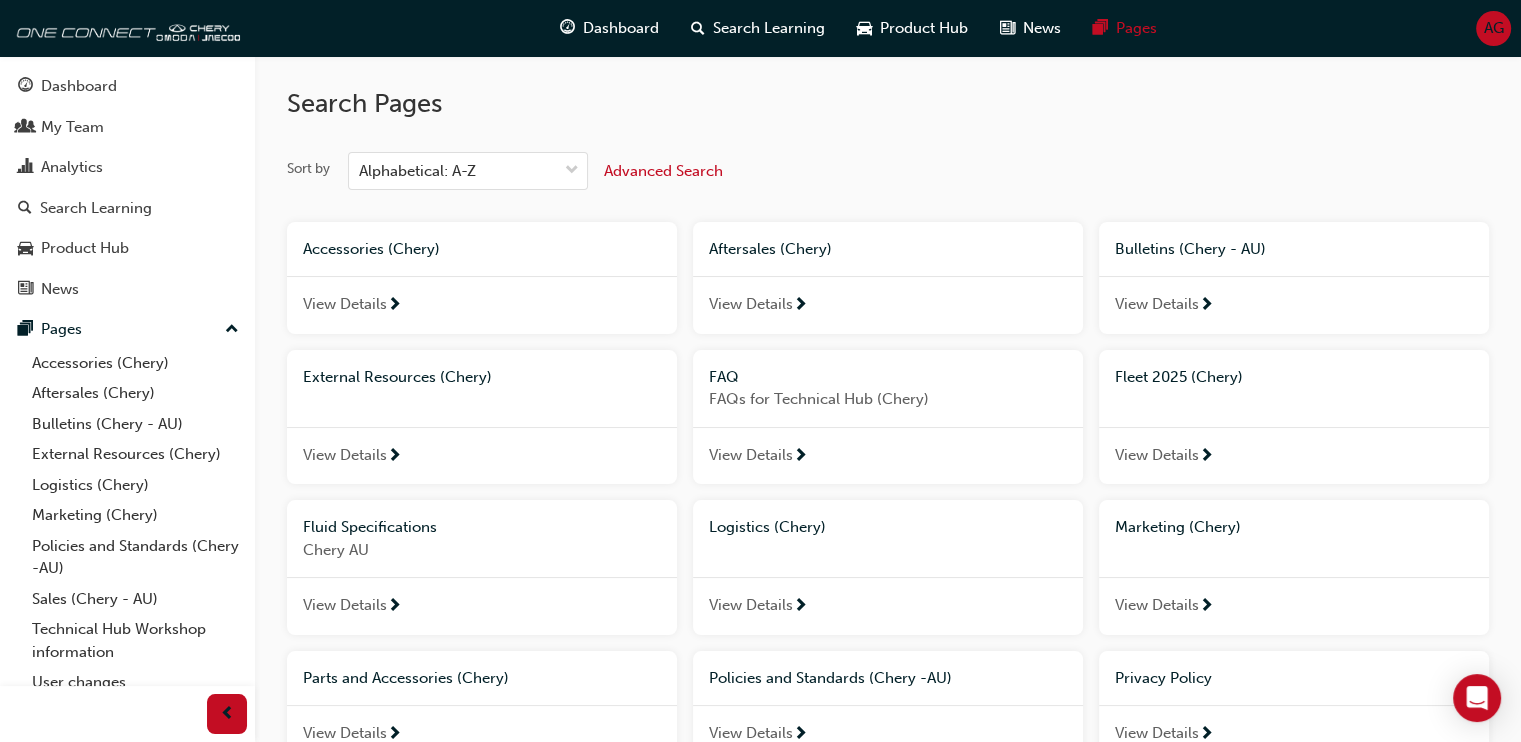 click on "Advanced Search" at bounding box center (663, 171) 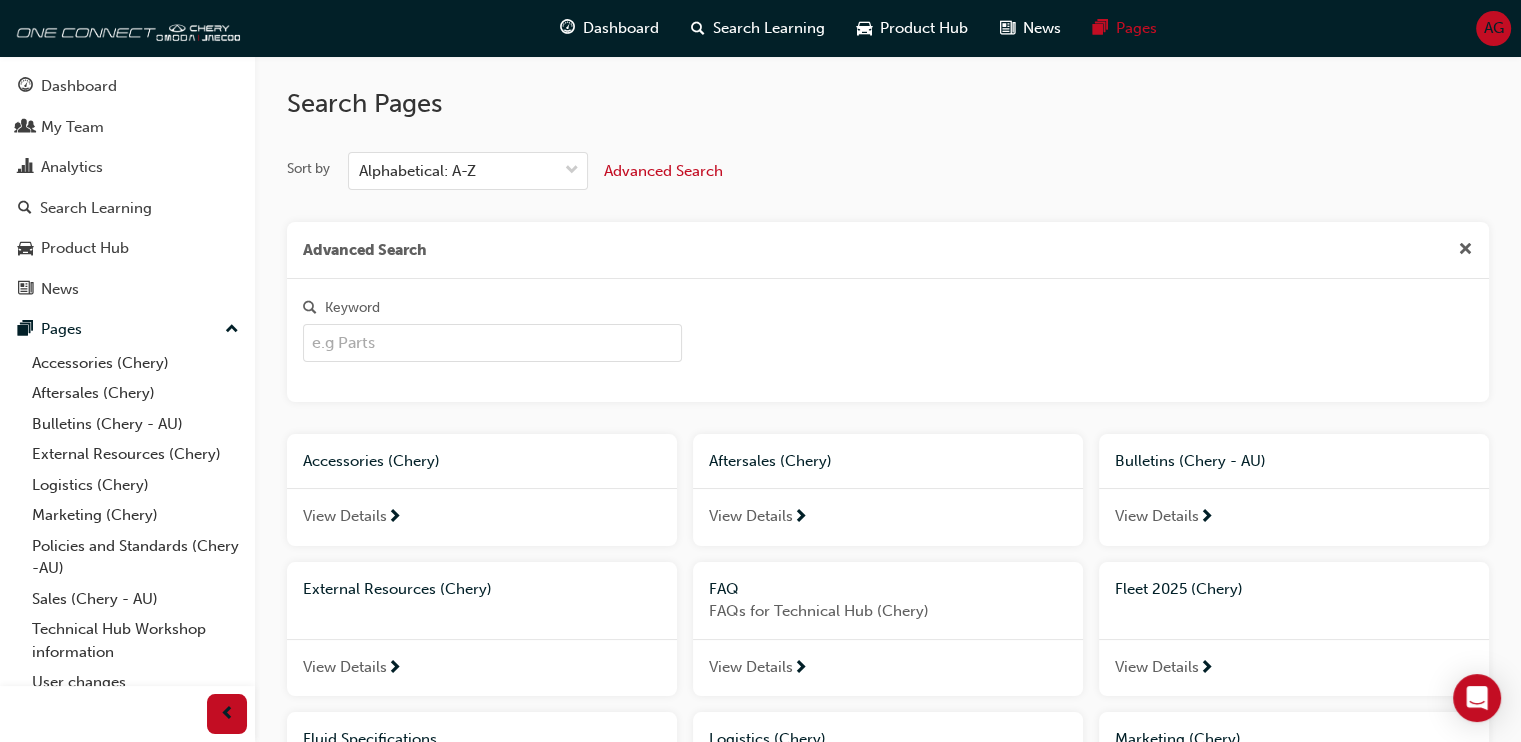 click on "Keyword" at bounding box center [492, 343] 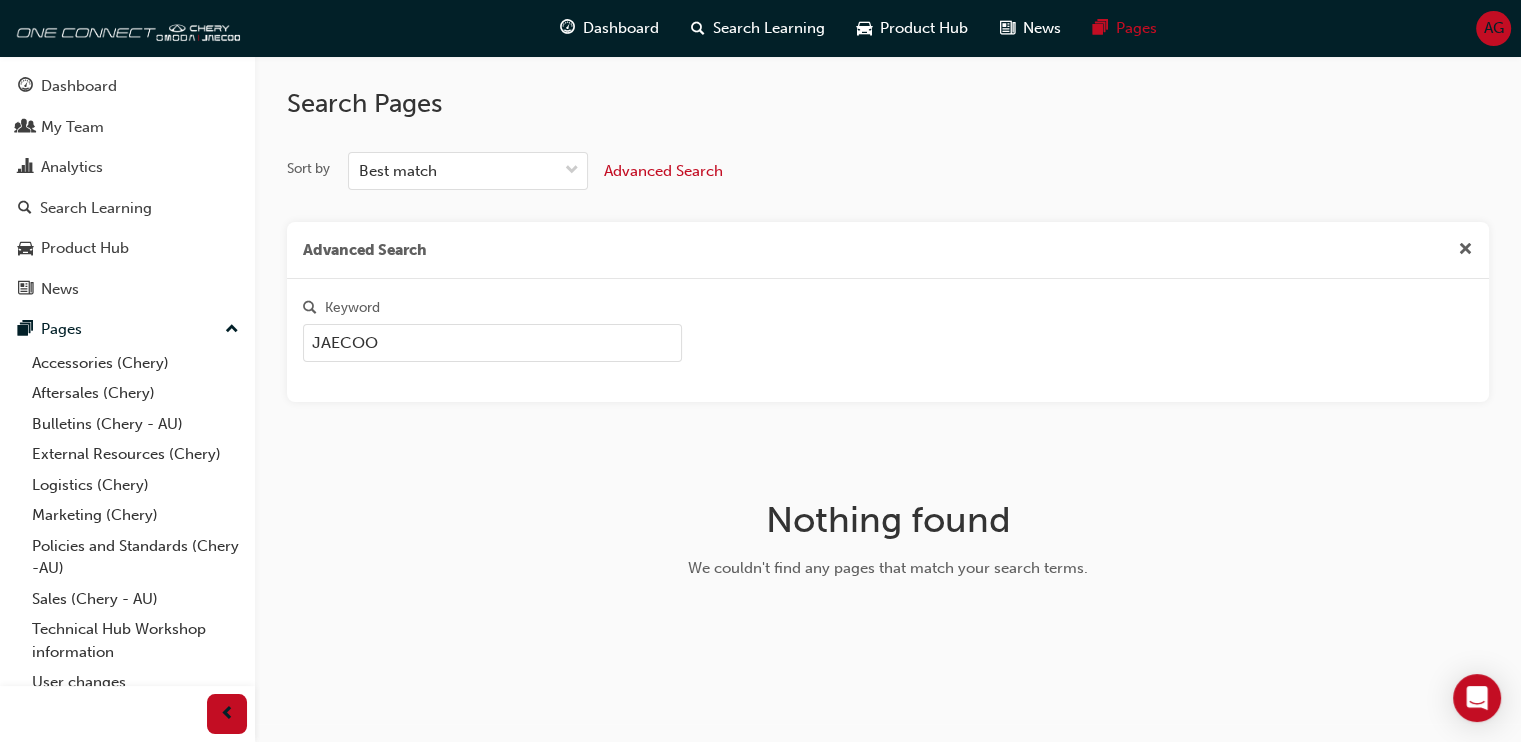type on "JAECOO" 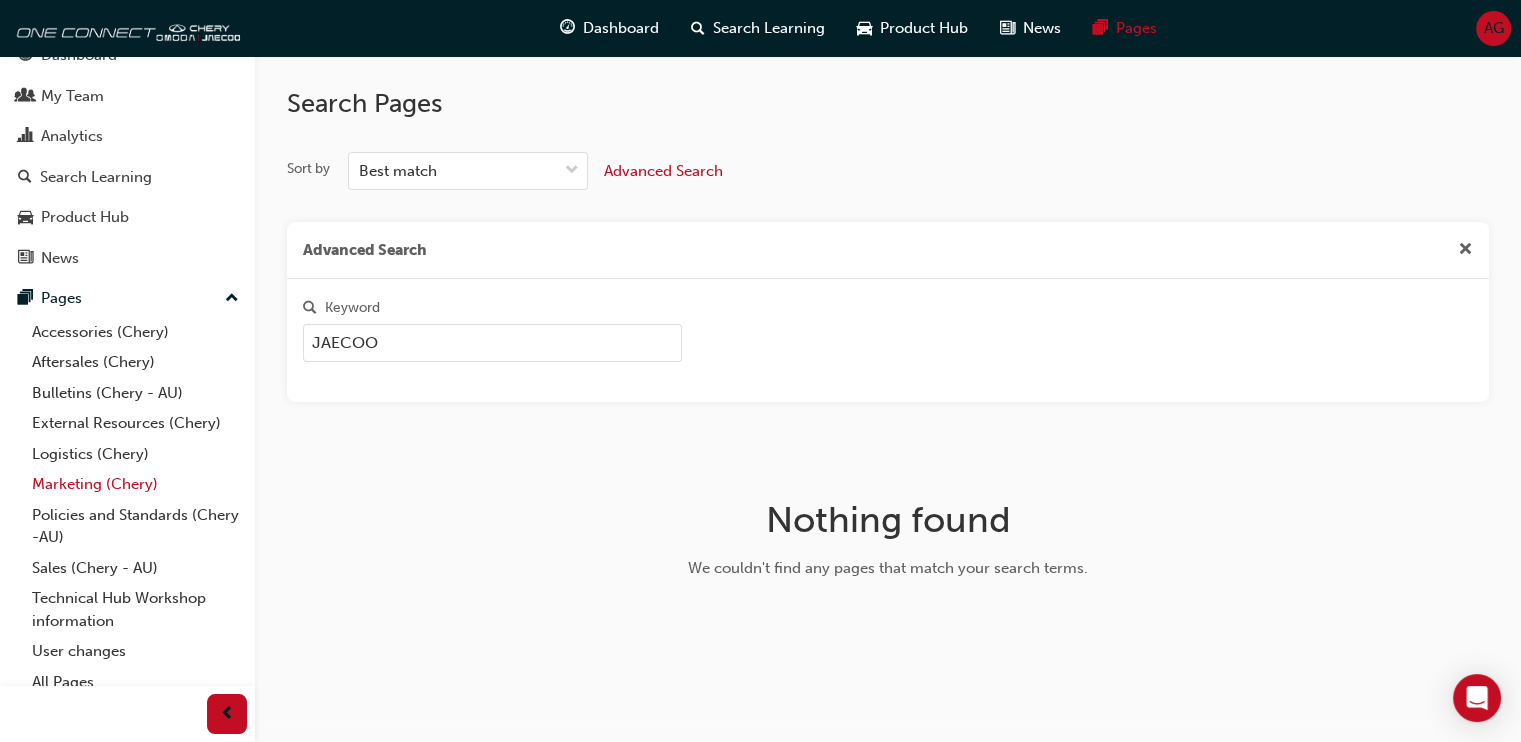 scroll, scrollTop: 45, scrollLeft: 0, axis: vertical 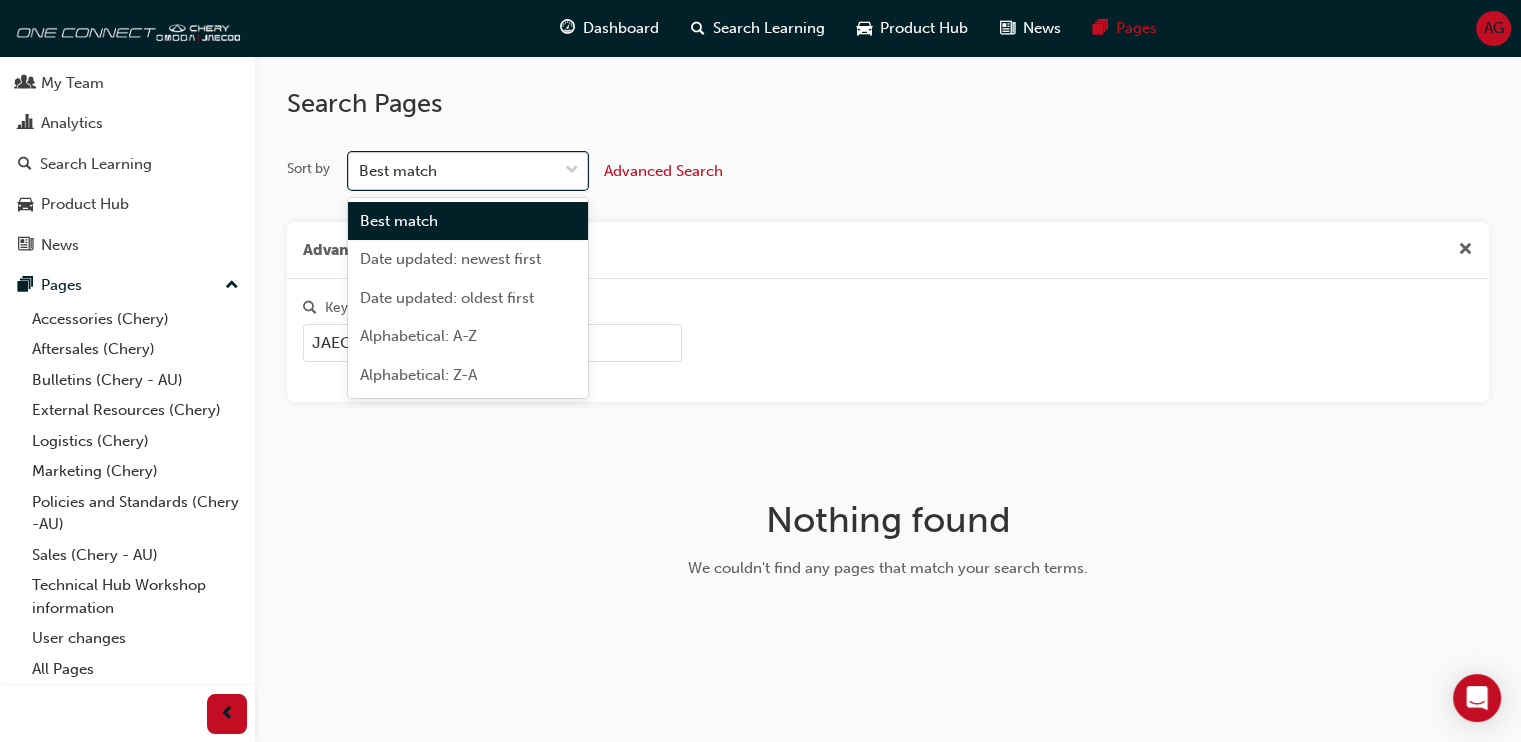 click at bounding box center [572, 171] 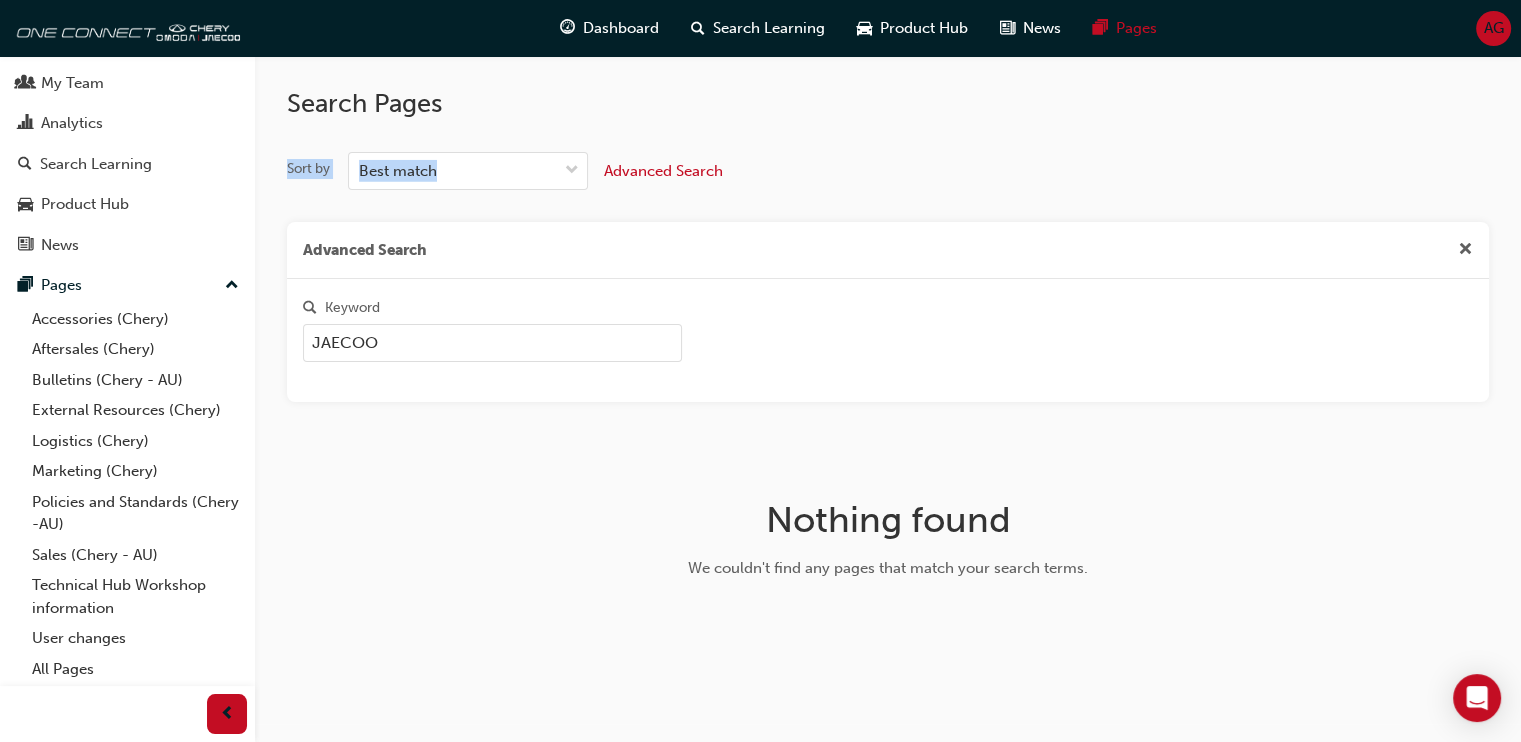 click on "Search Pages Sort by Best match Advanced Search Advanced Search Keyword JAECOO Nothing found We couldn't find any pages that match your search terms." at bounding box center (888, 358) 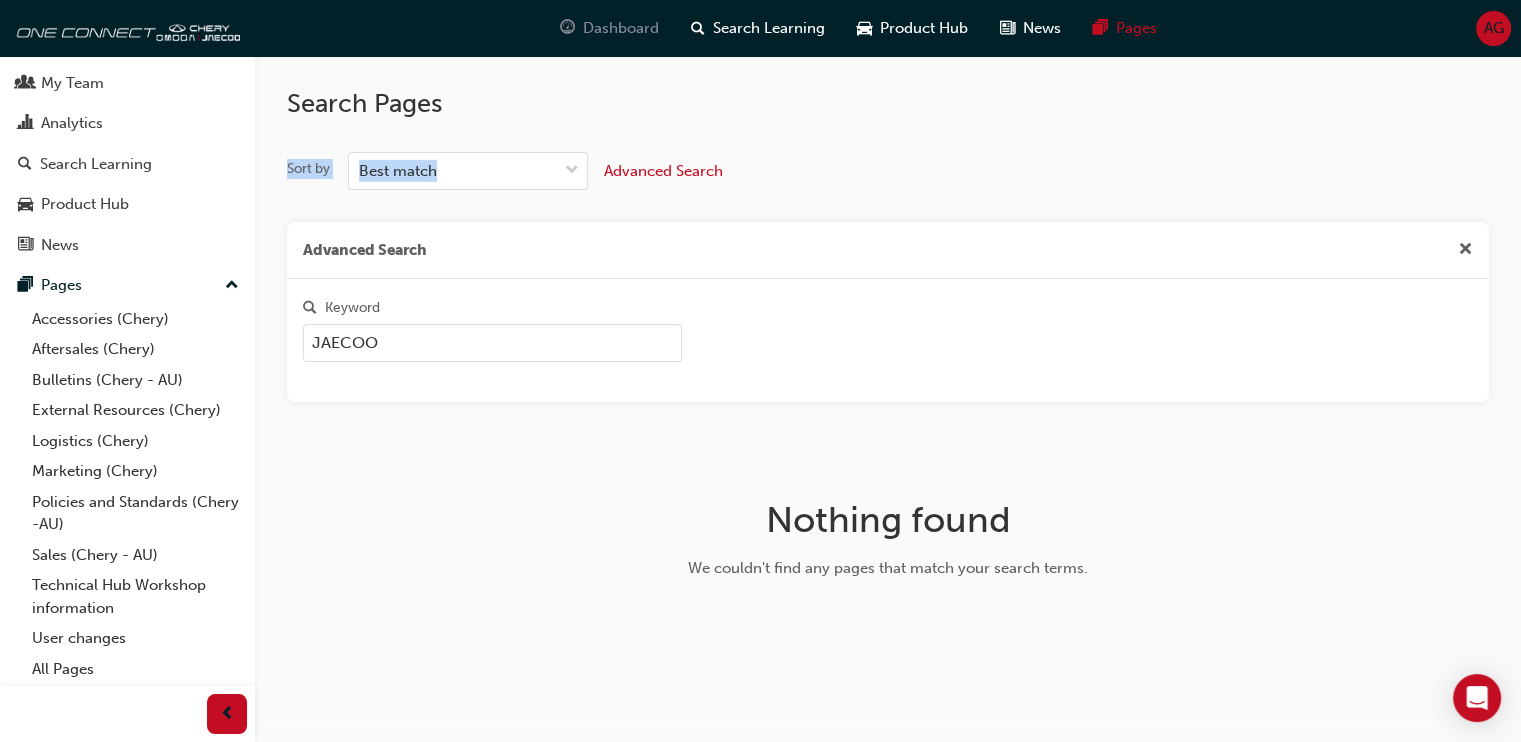 click on "Dashboard" at bounding box center [621, 28] 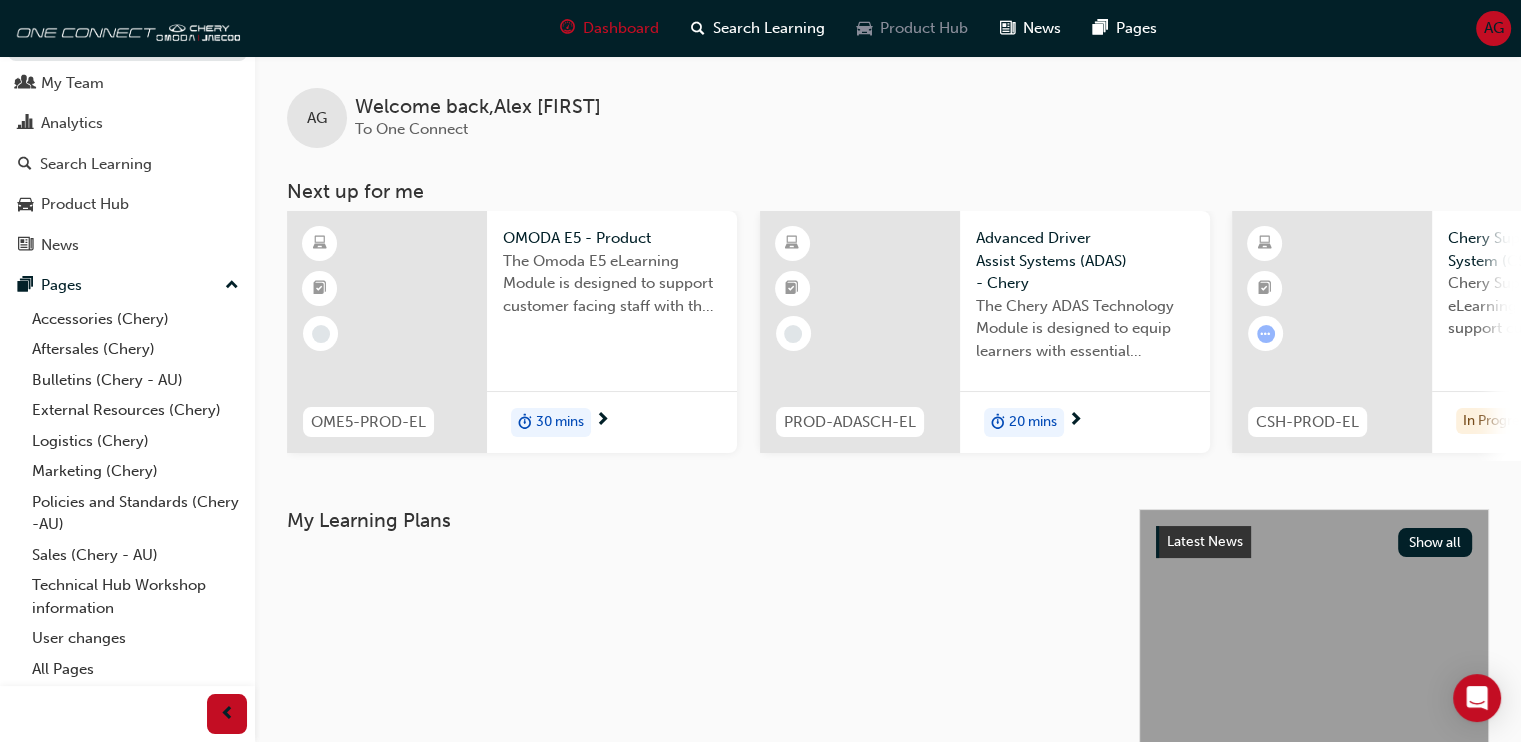 click on "Product Hub" at bounding box center [924, 28] 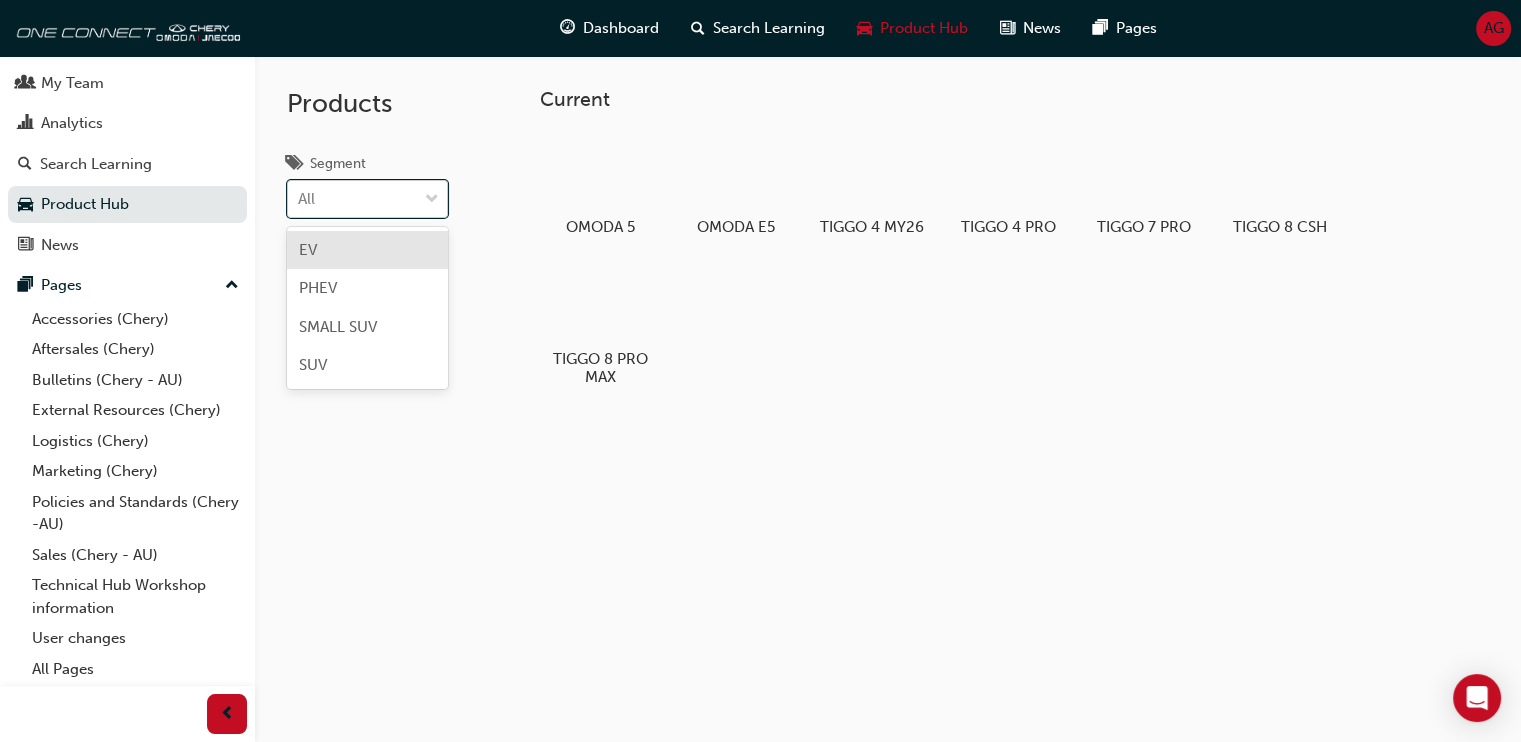 click at bounding box center (432, 200) 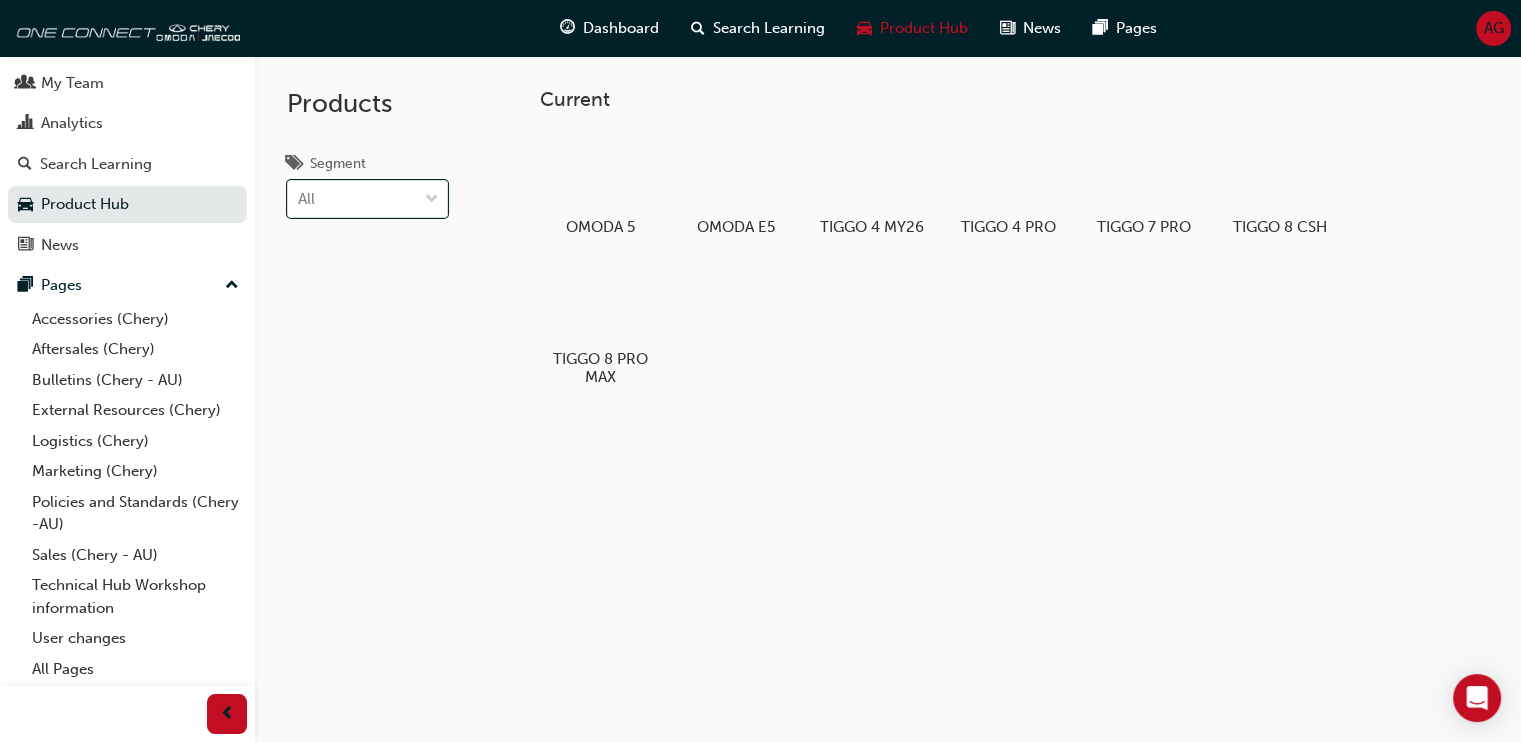 click on "News" at bounding box center [1030, 28] 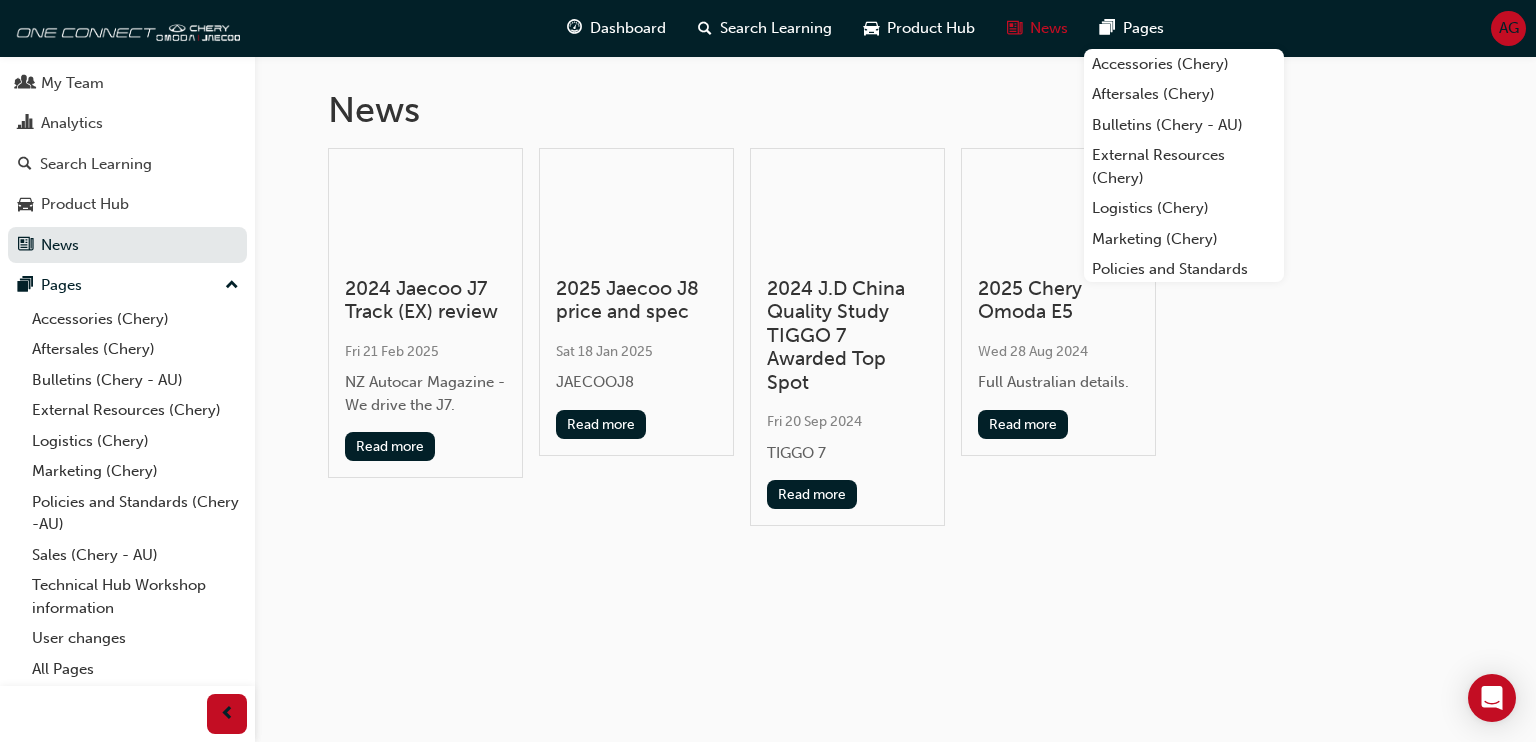 click on "Pages" at bounding box center (1143, 28) 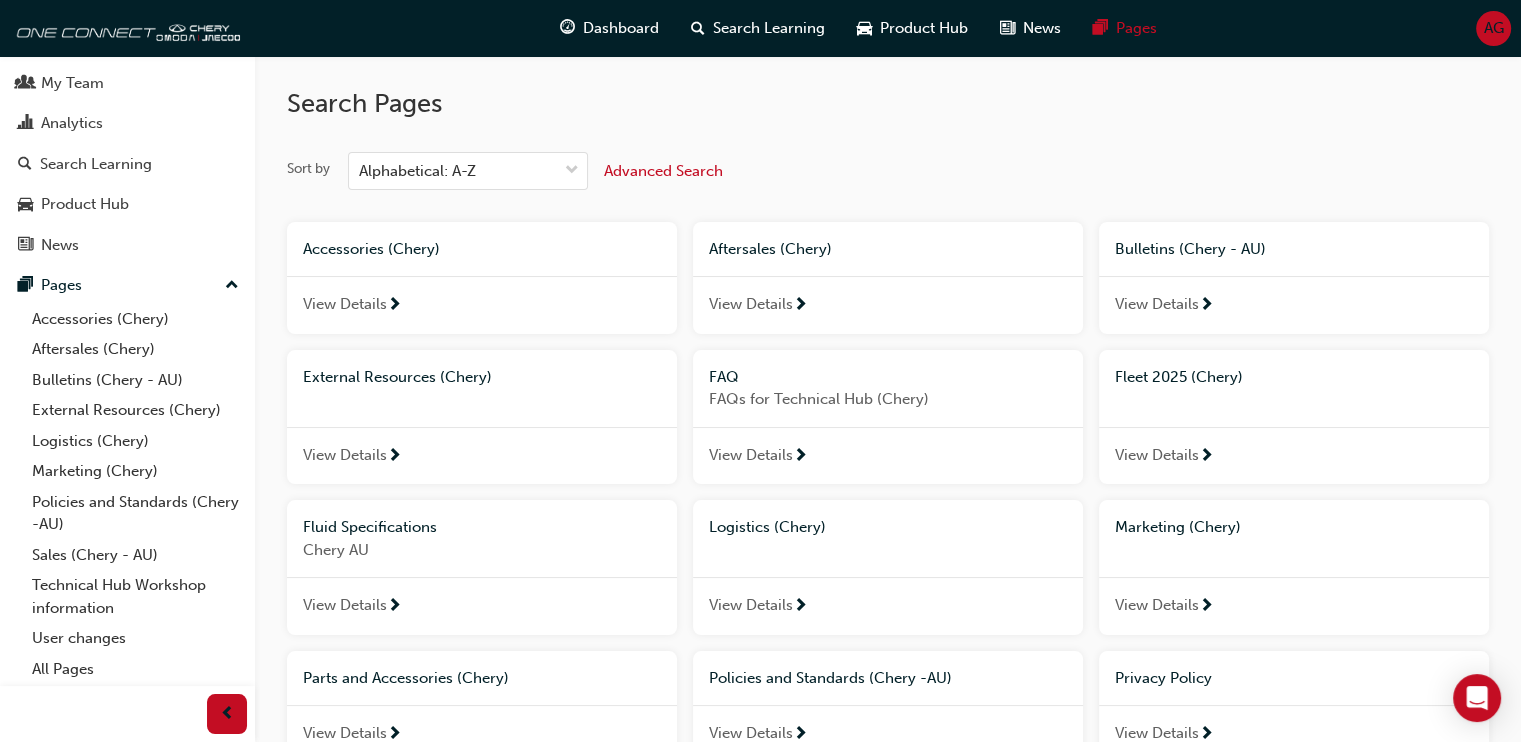 scroll, scrollTop: 100, scrollLeft: 0, axis: vertical 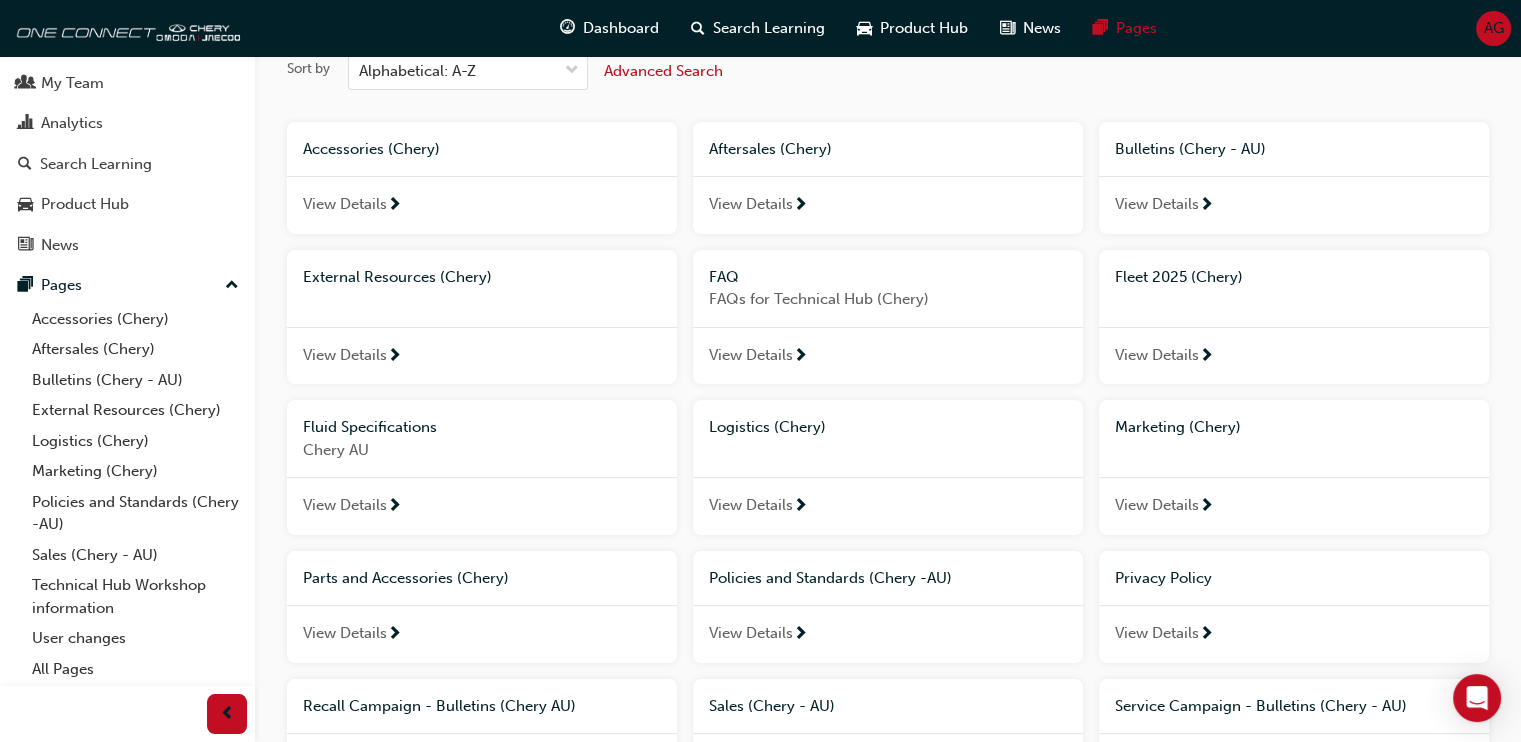 click on "View Details" at bounding box center [482, 356] 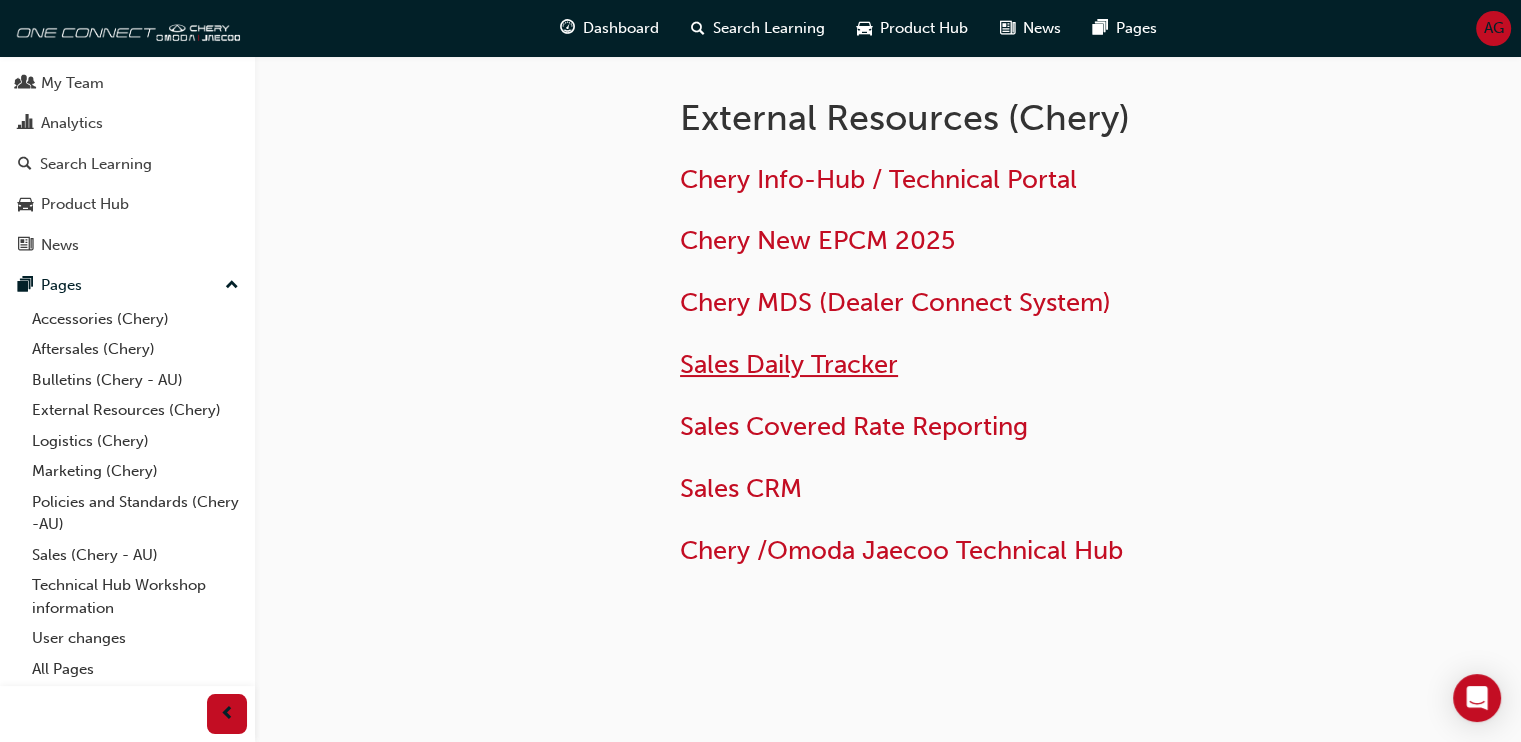 click on "Sales Daily Tracker" at bounding box center [789, 364] 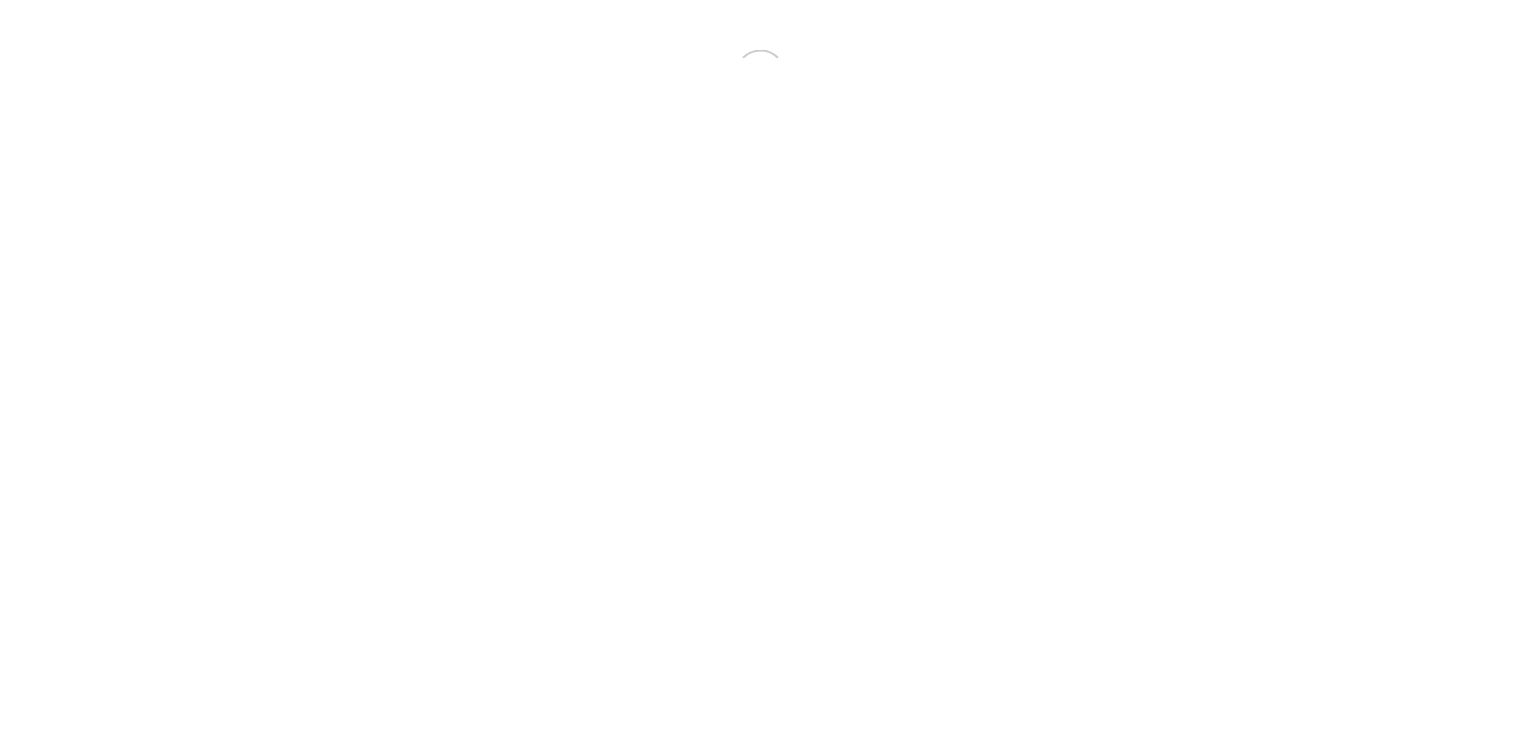 scroll, scrollTop: 0, scrollLeft: 0, axis: both 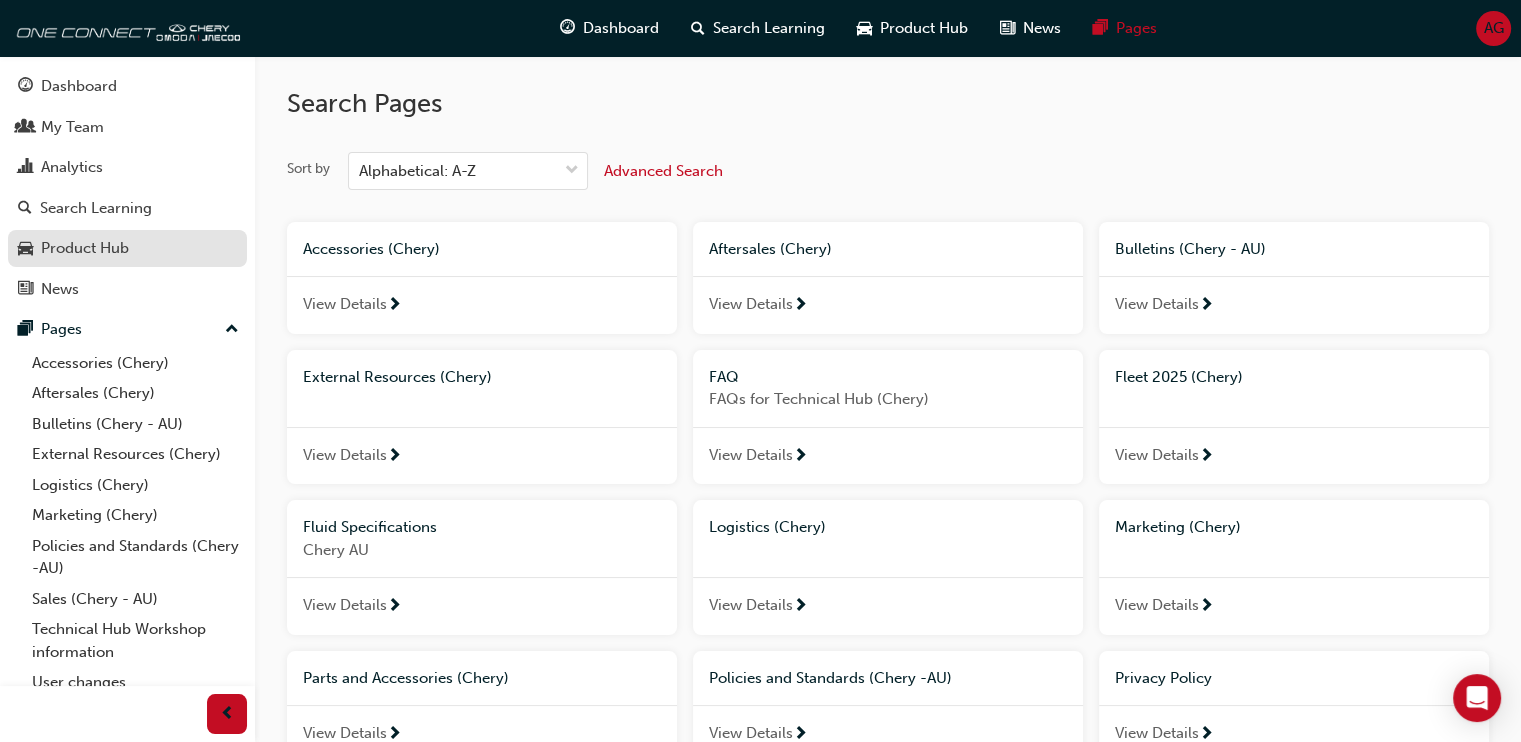 click on "Product Hub" at bounding box center [85, 248] 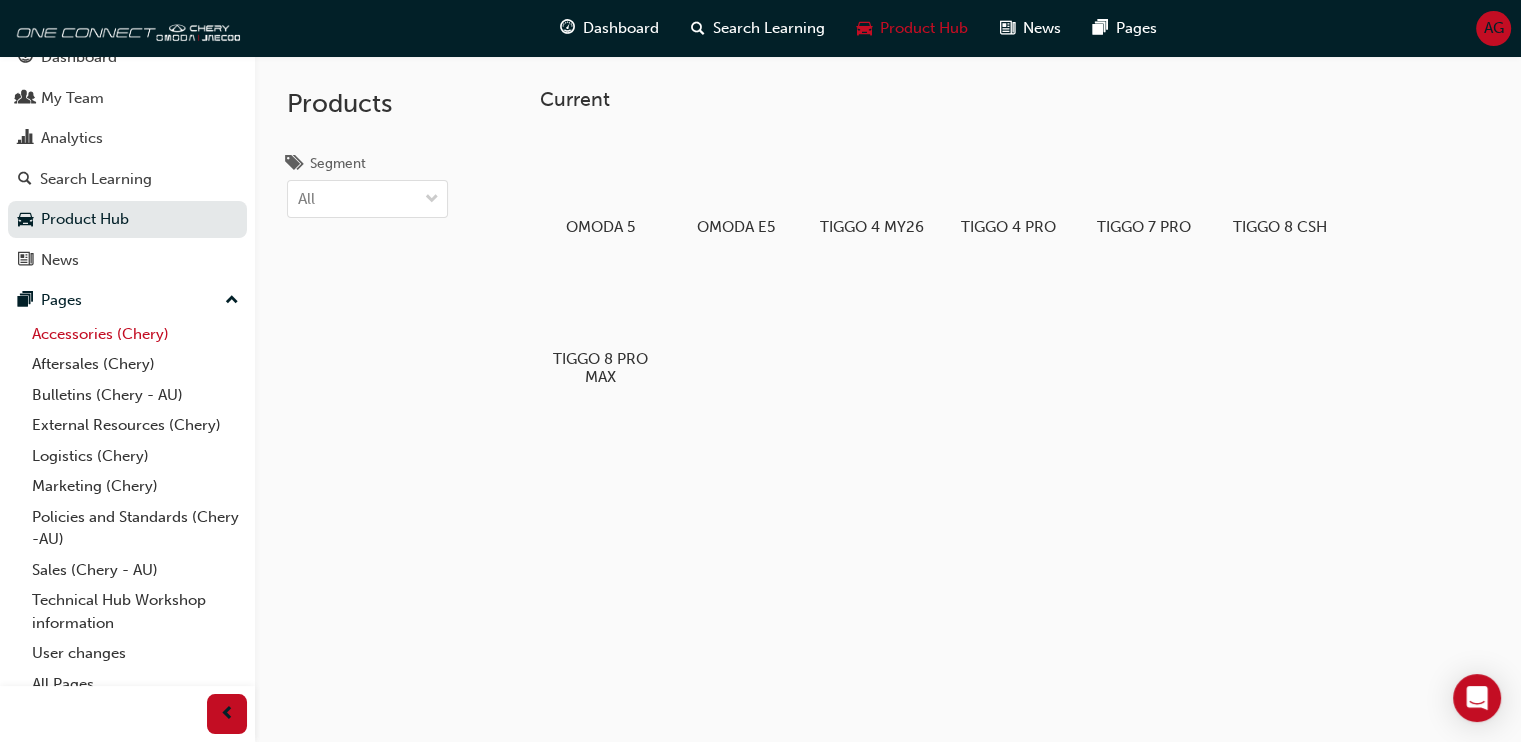 scroll, scrollTop: 45, scrollLeft: 0, axis: vertical 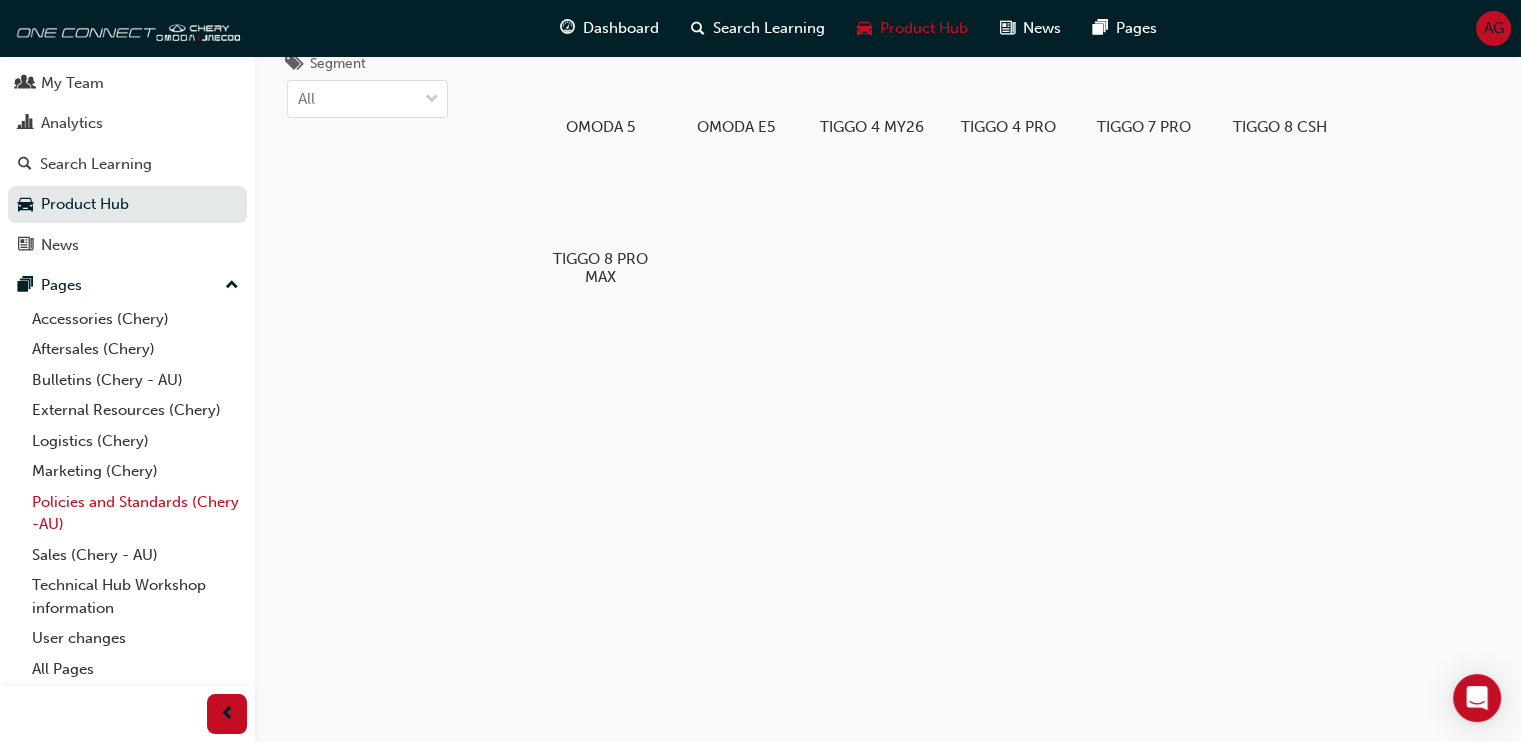 click on "Policies and Standards (Chery -AU)" at bounding box center [135, 513] 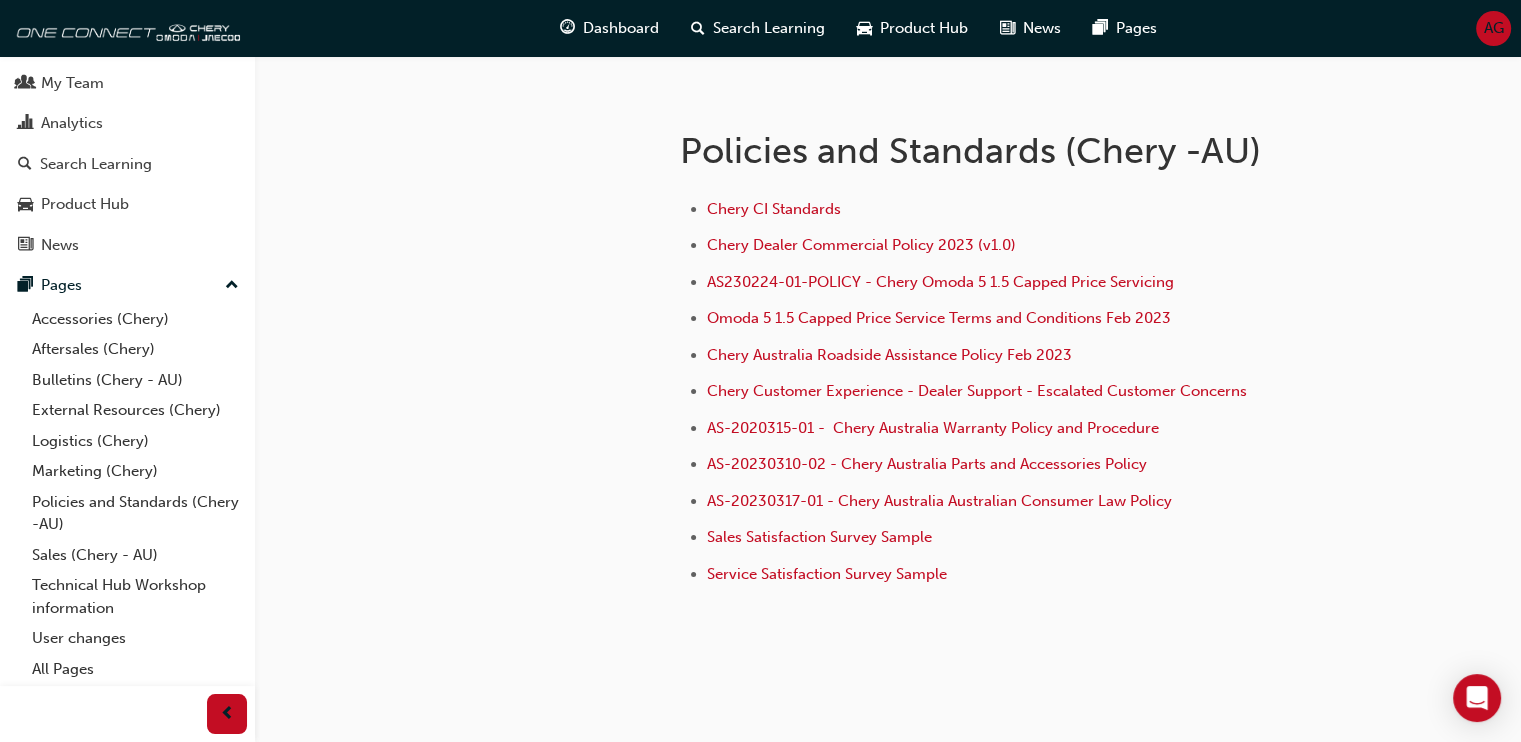 scroll, scrollTop: 400, scrollLeft: 0, axis: vertical 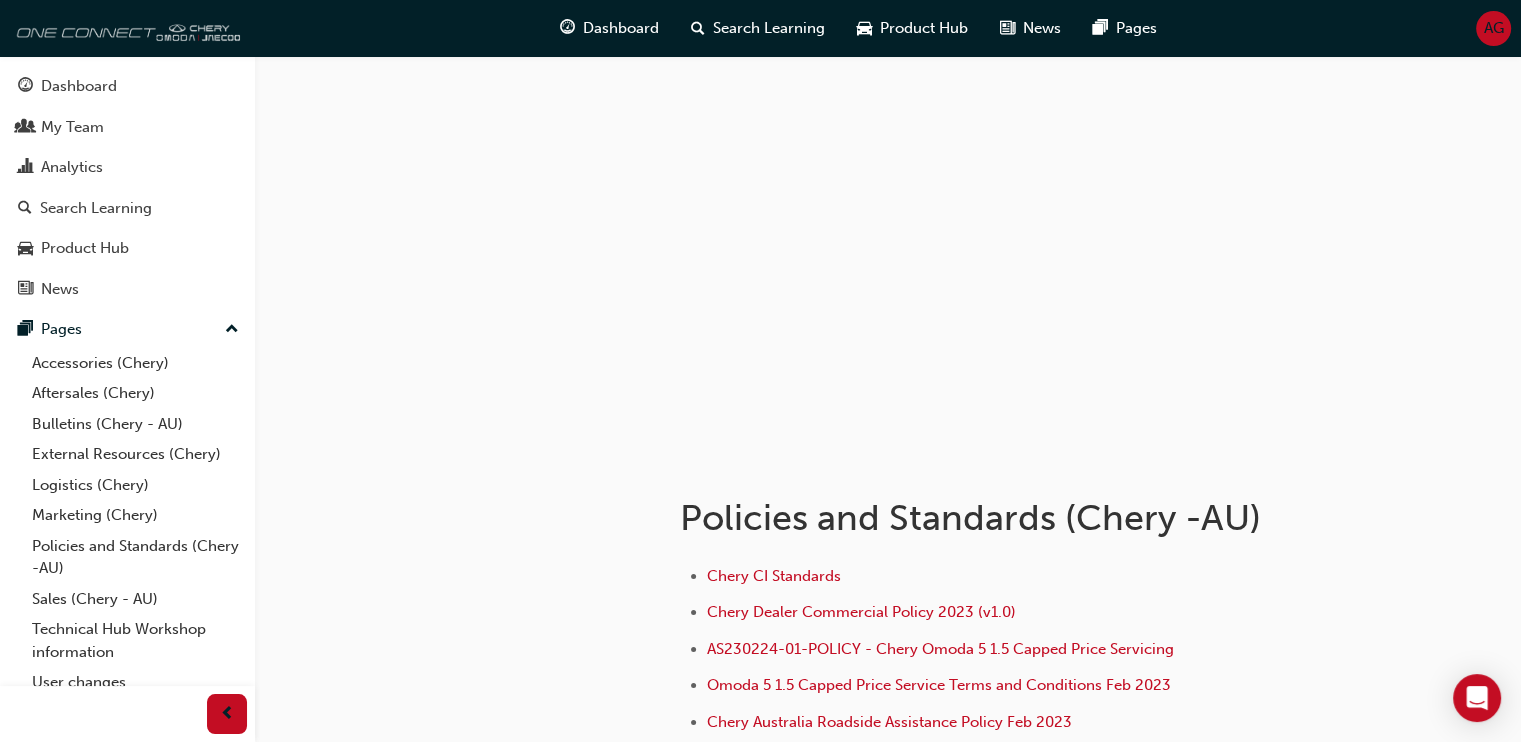 click at bounding box center [125, 28] 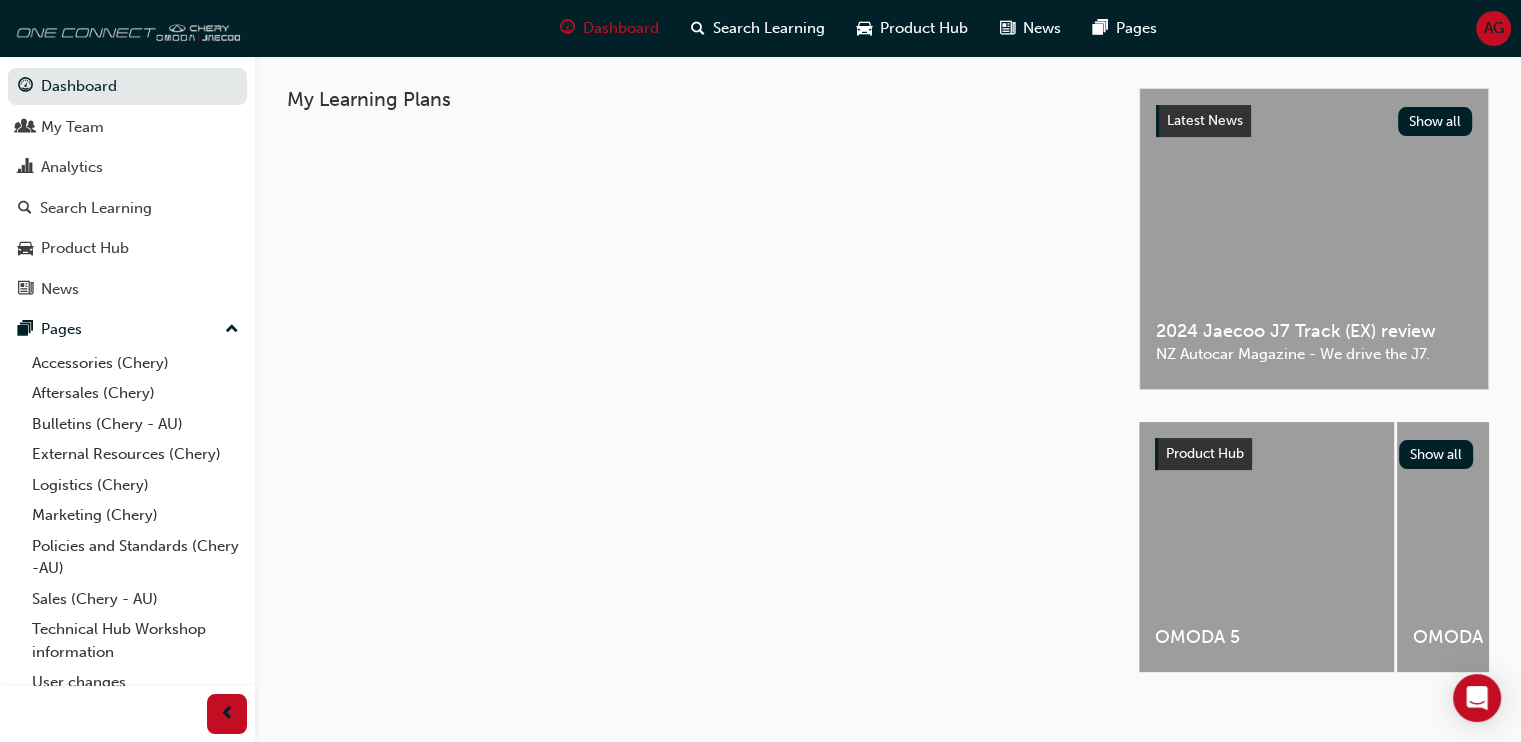 scroll, scrollTop: 451, scrollLeft: 0, axis: vertical 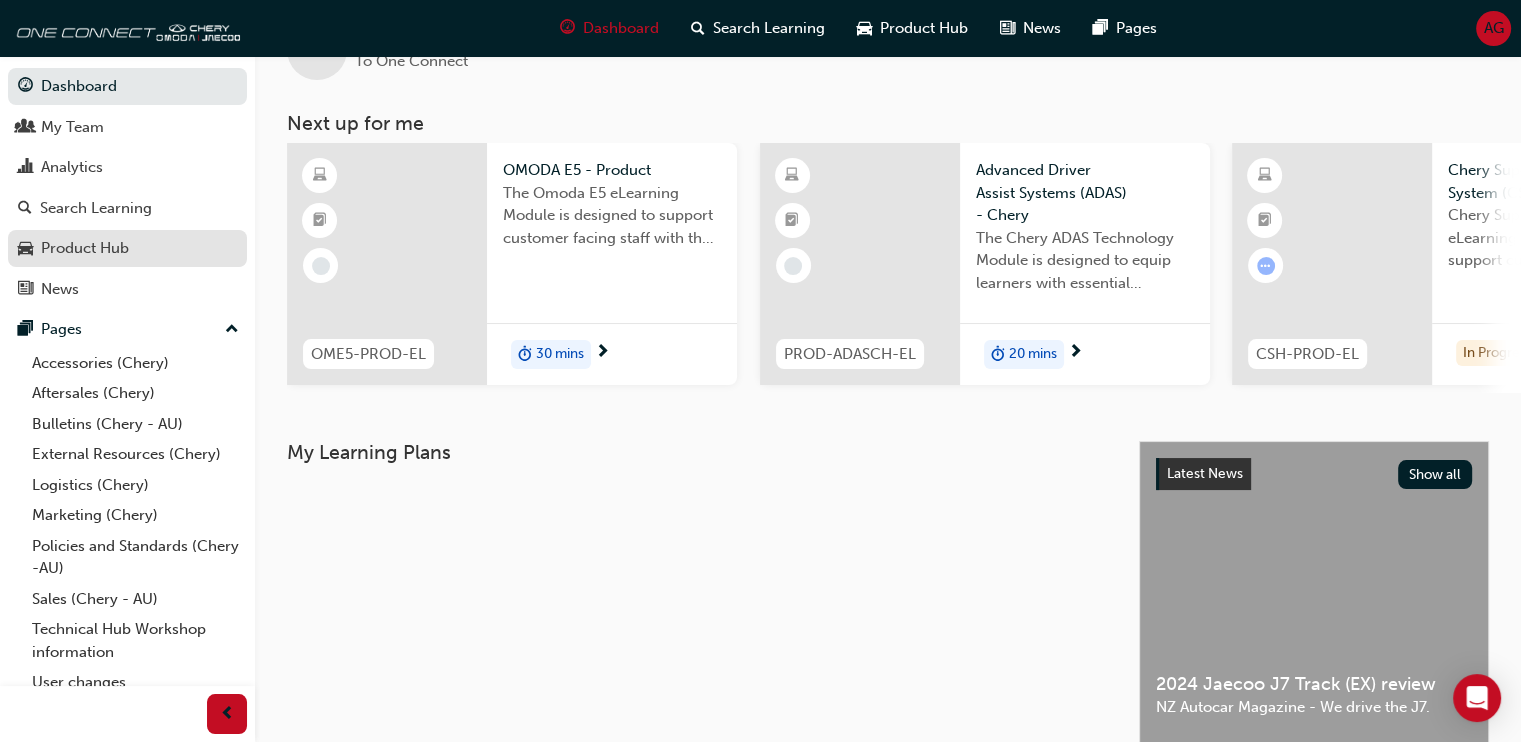 click on "Product Hub" at bounding box center (85, 248) 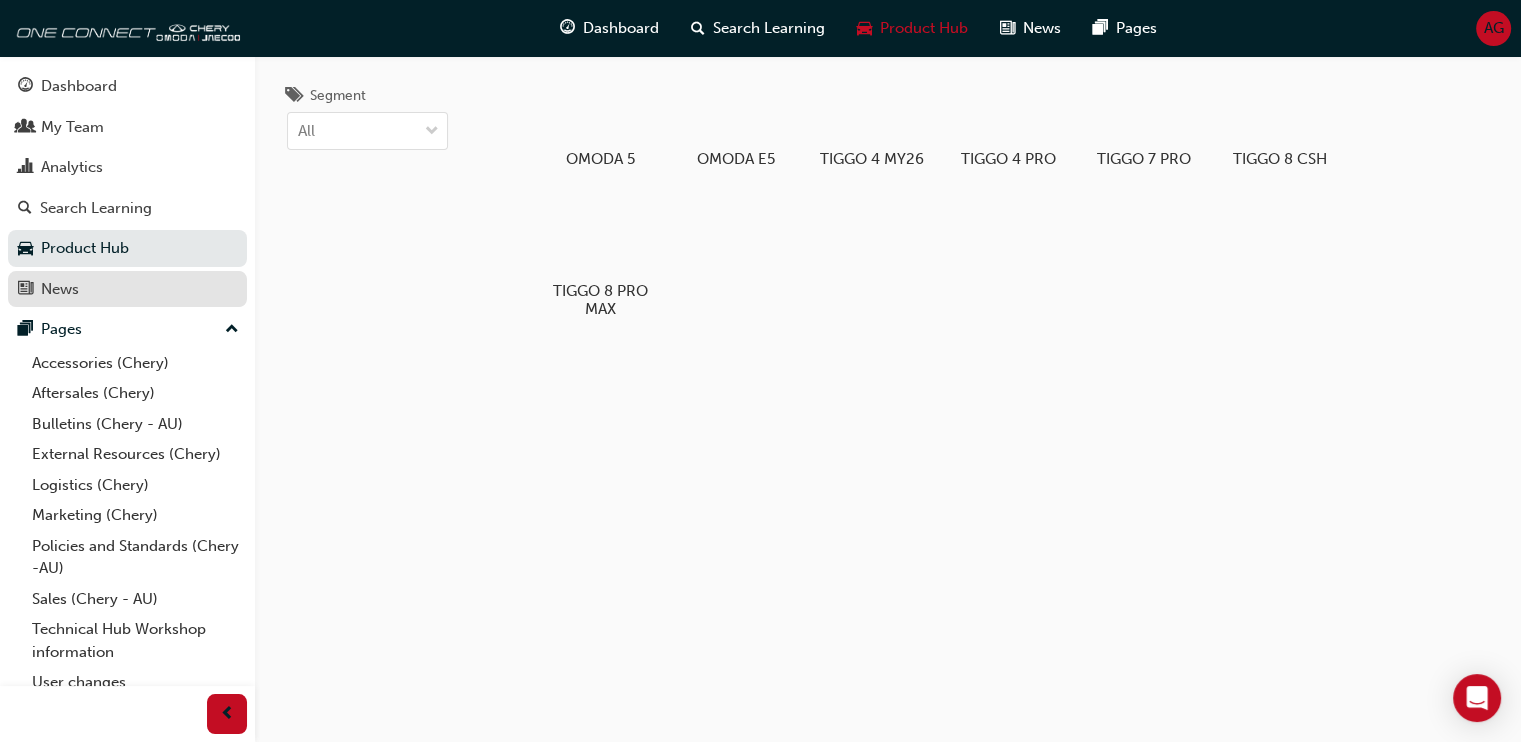 click on "News" at bounding box center [60, 289] 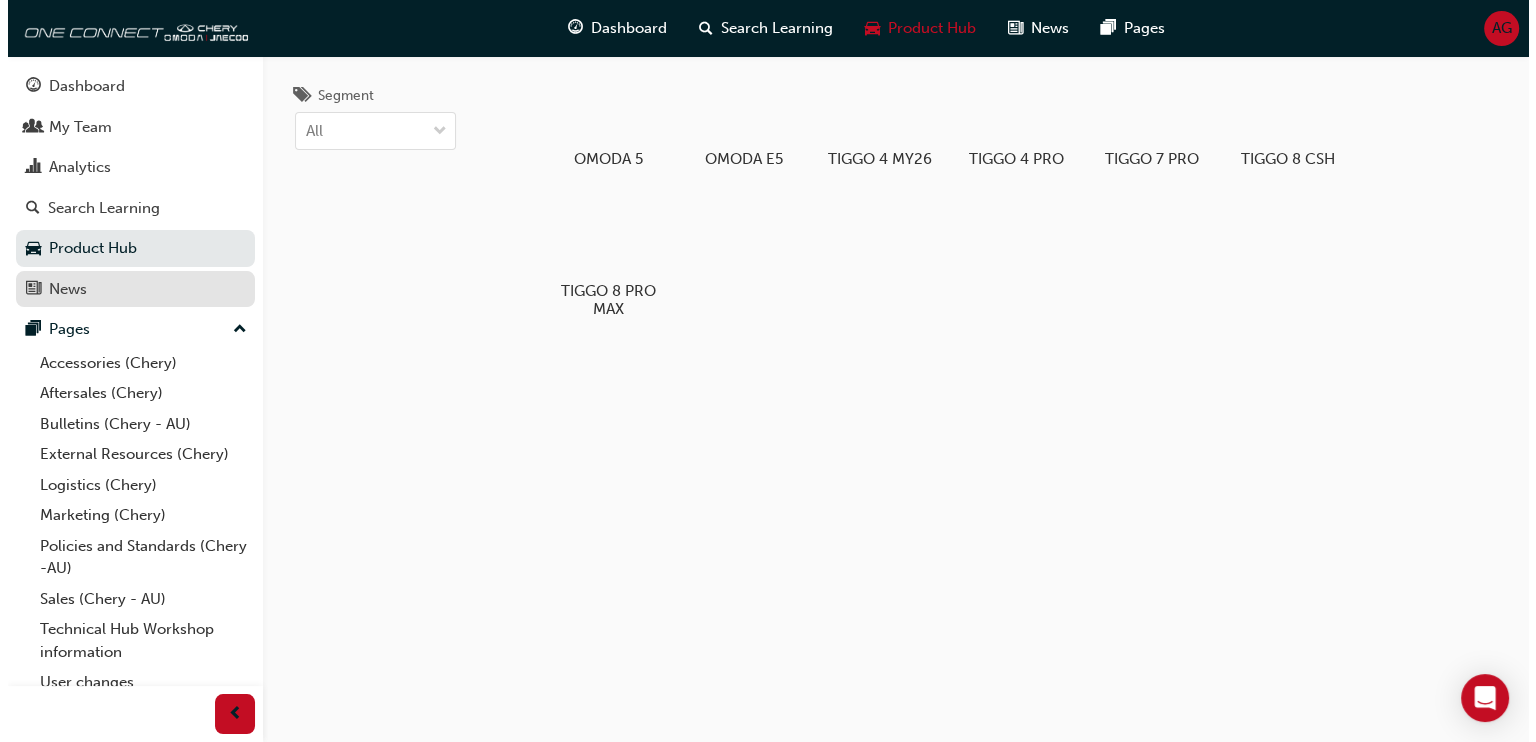 scroll, scrollTop: 0, scrollLeft: 0, axis: both 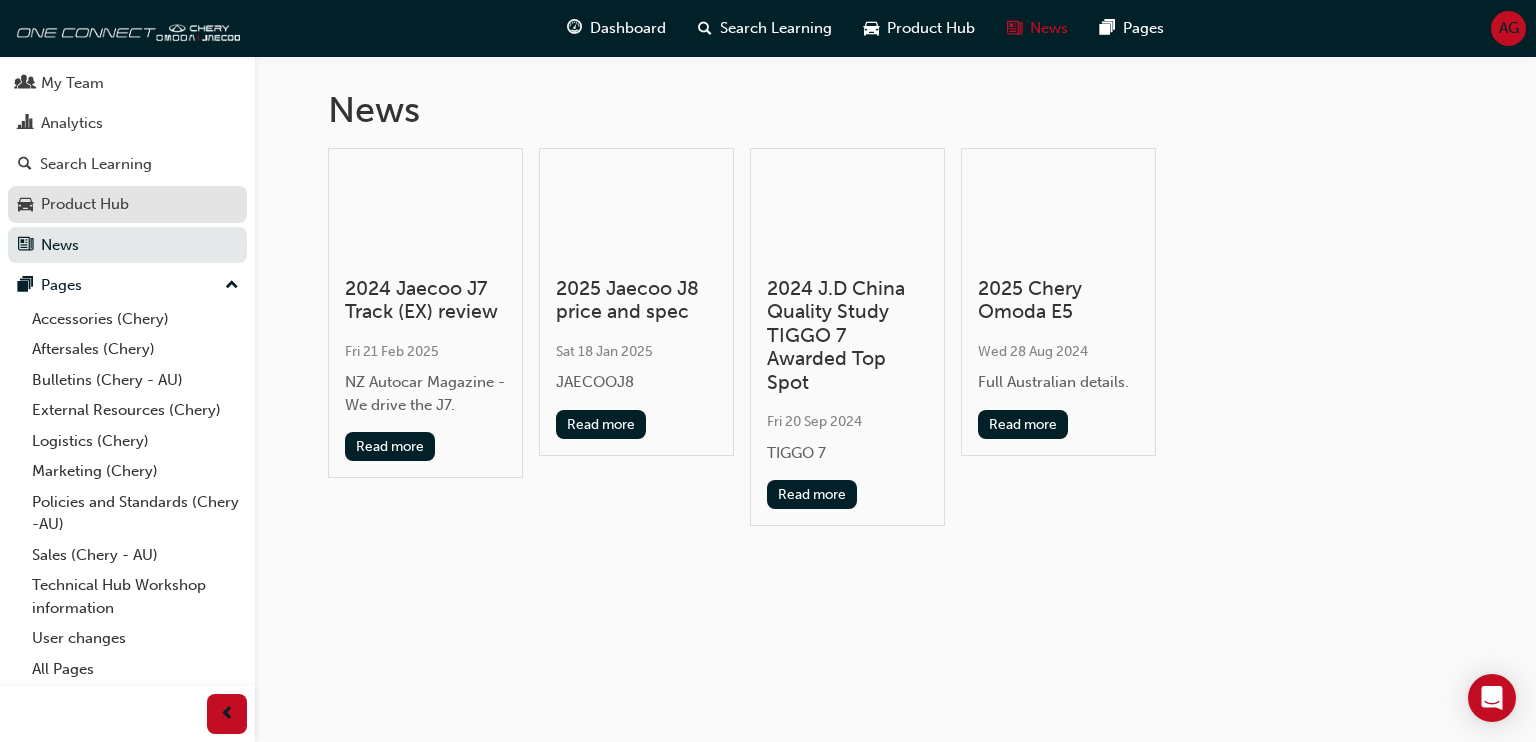 click on "Product Hub" at bounding box center (85, 204) 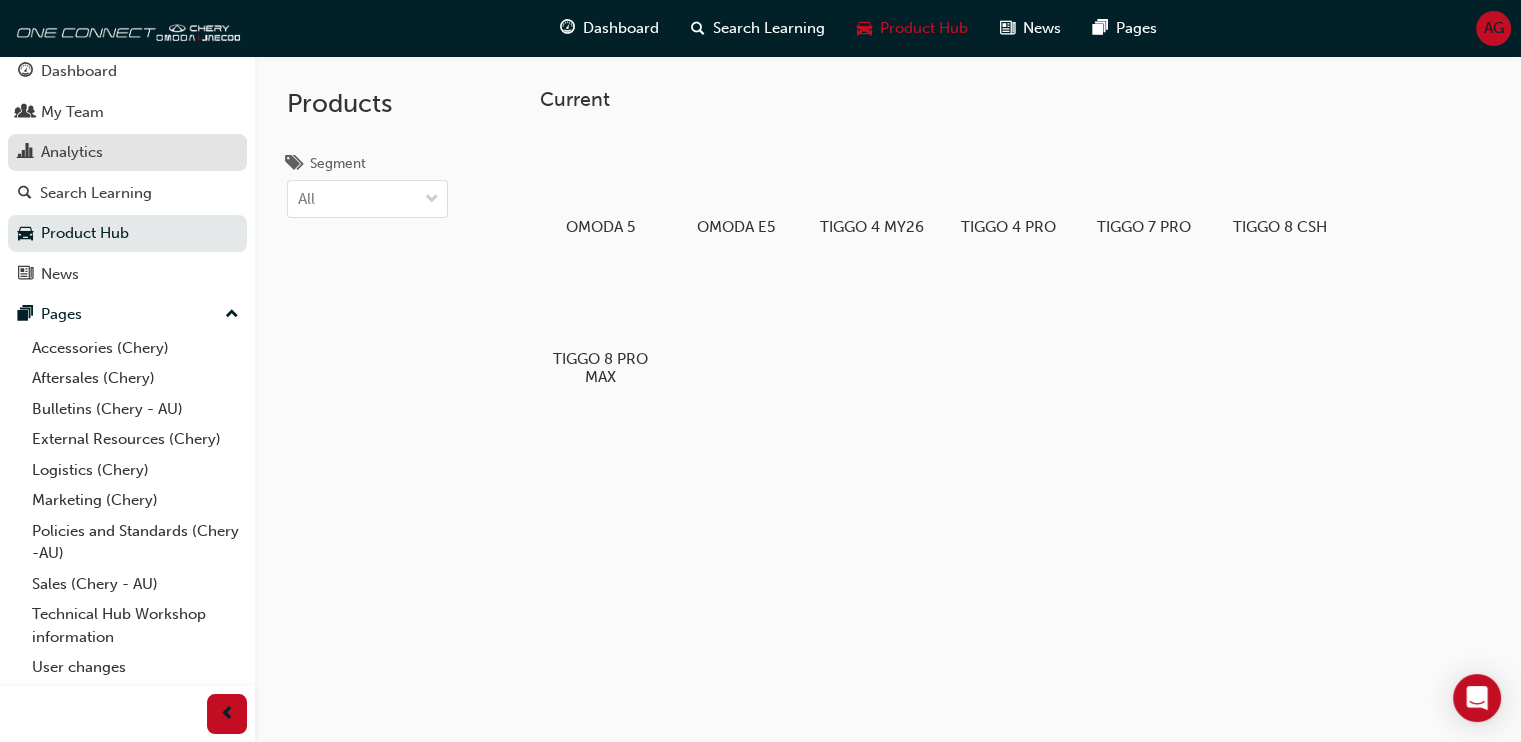 scroll, scrollTop: 0, scrollLeft: 0, axis: both 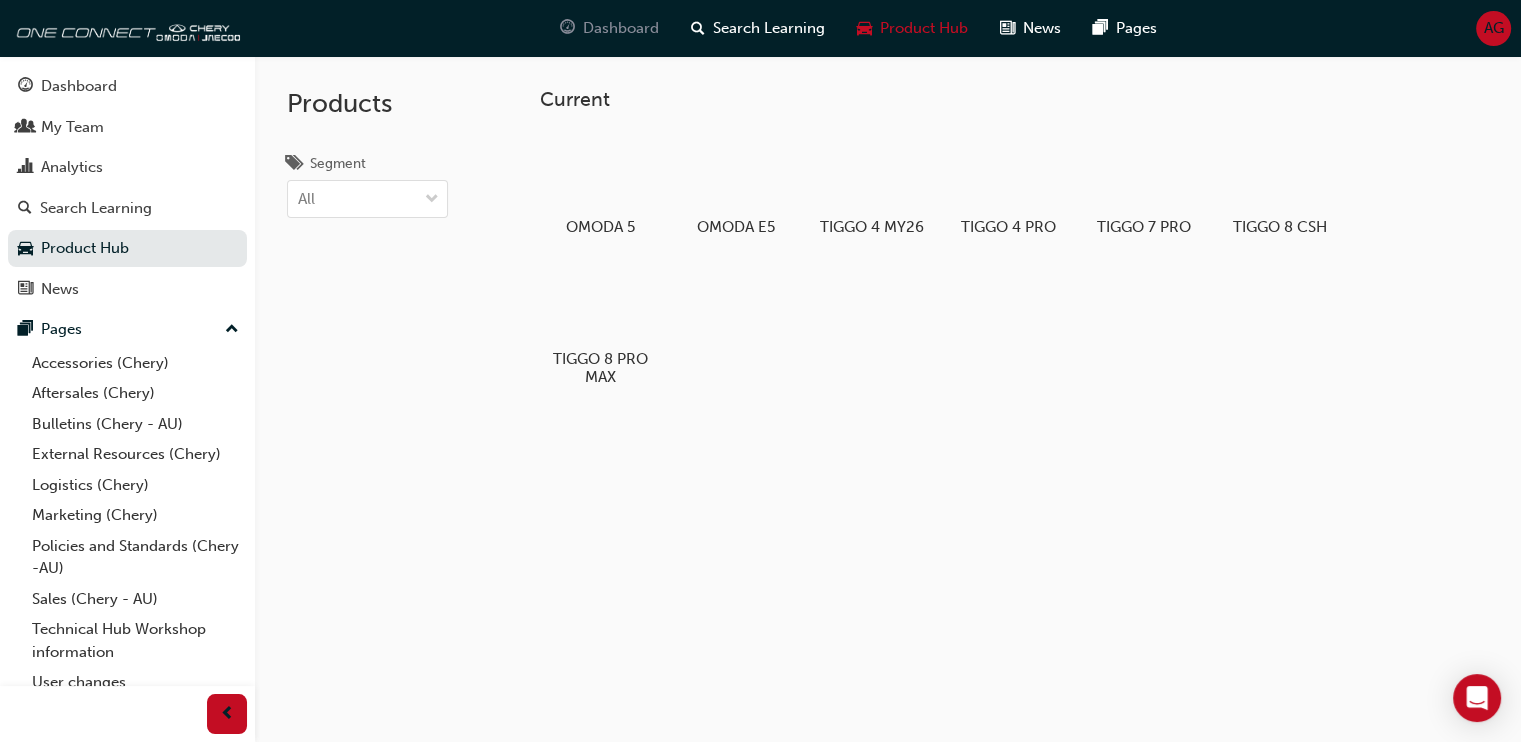 click on "Dashboard" at bounding box center (621, 28) 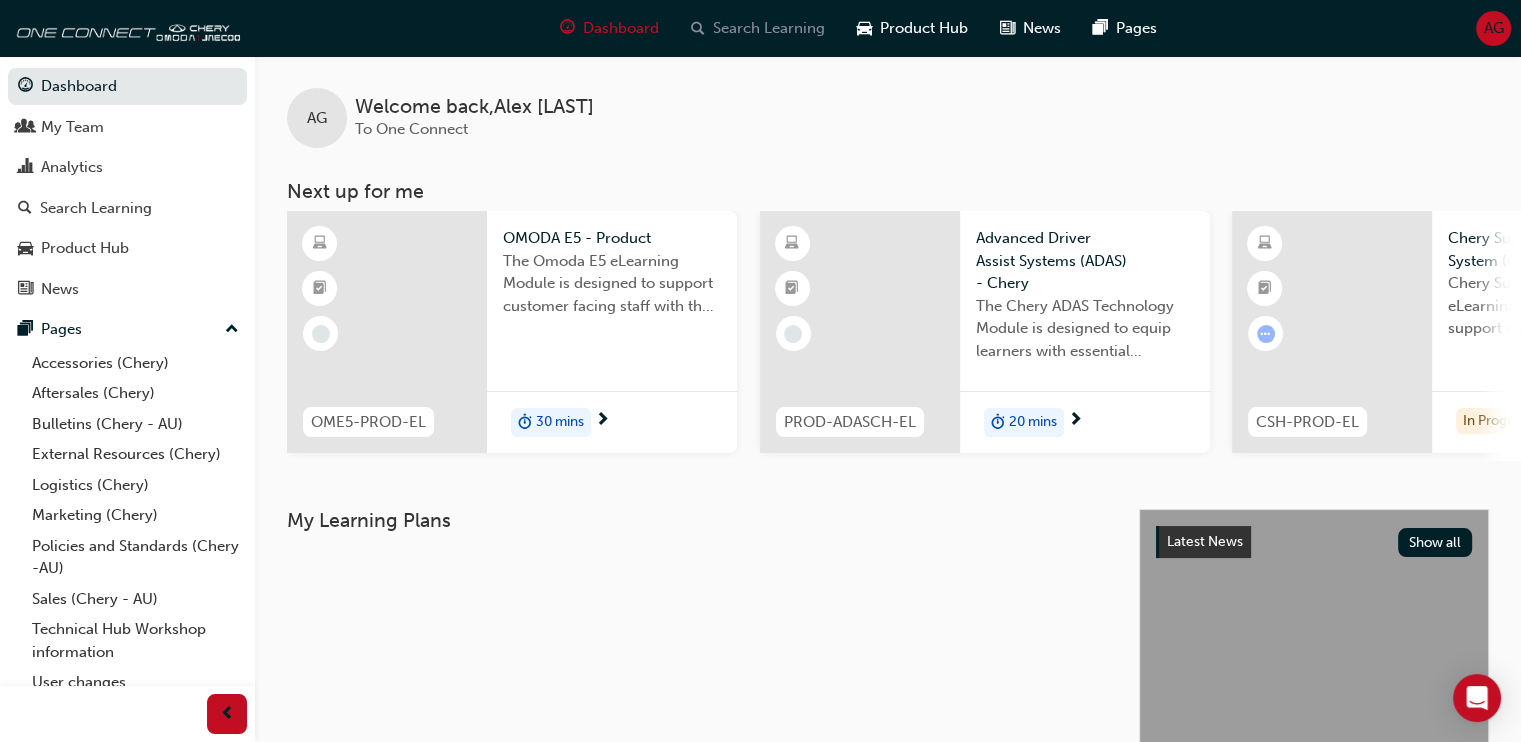 click on "Search Learning" at bounding box center (769, 28) 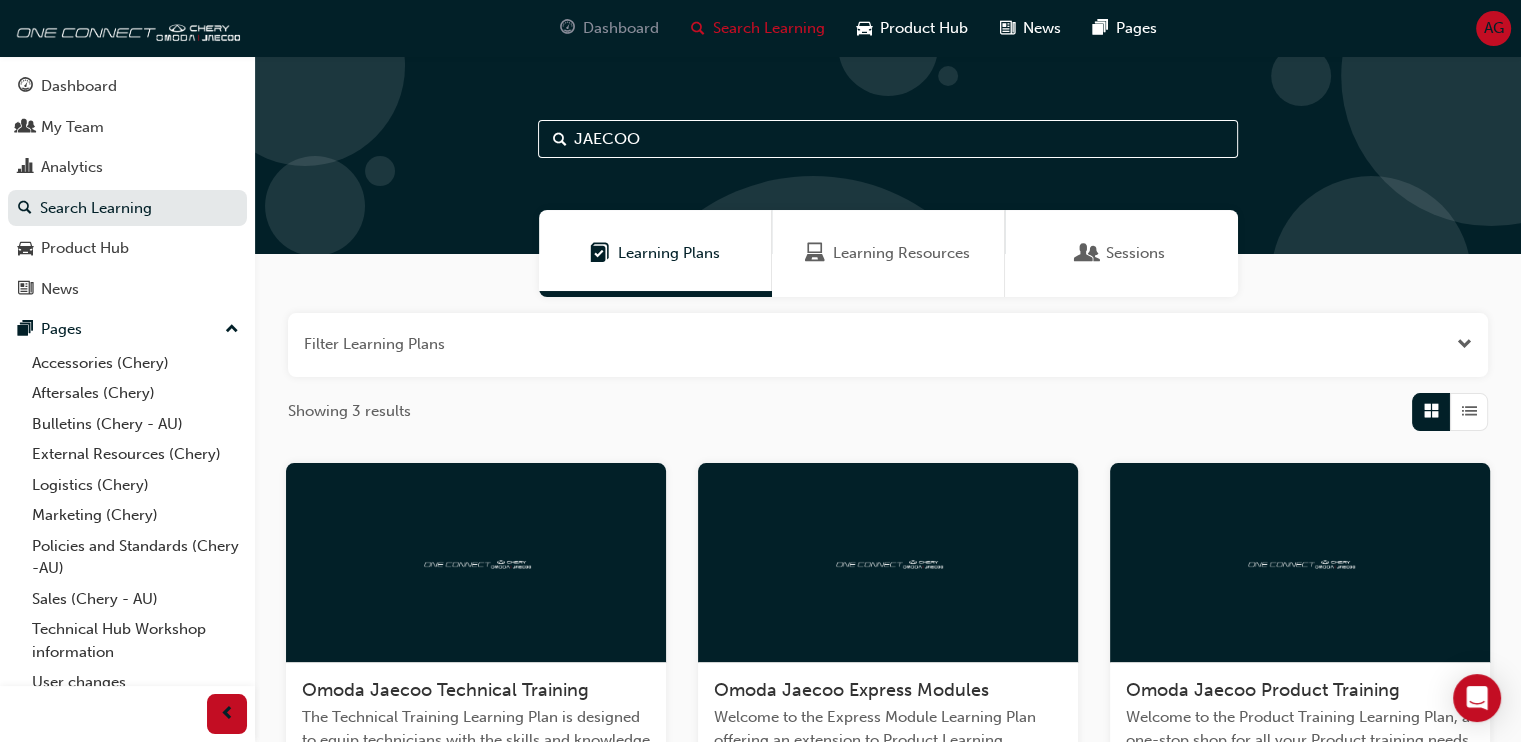 click on "Dashboard" at bounding box center (621, 28) 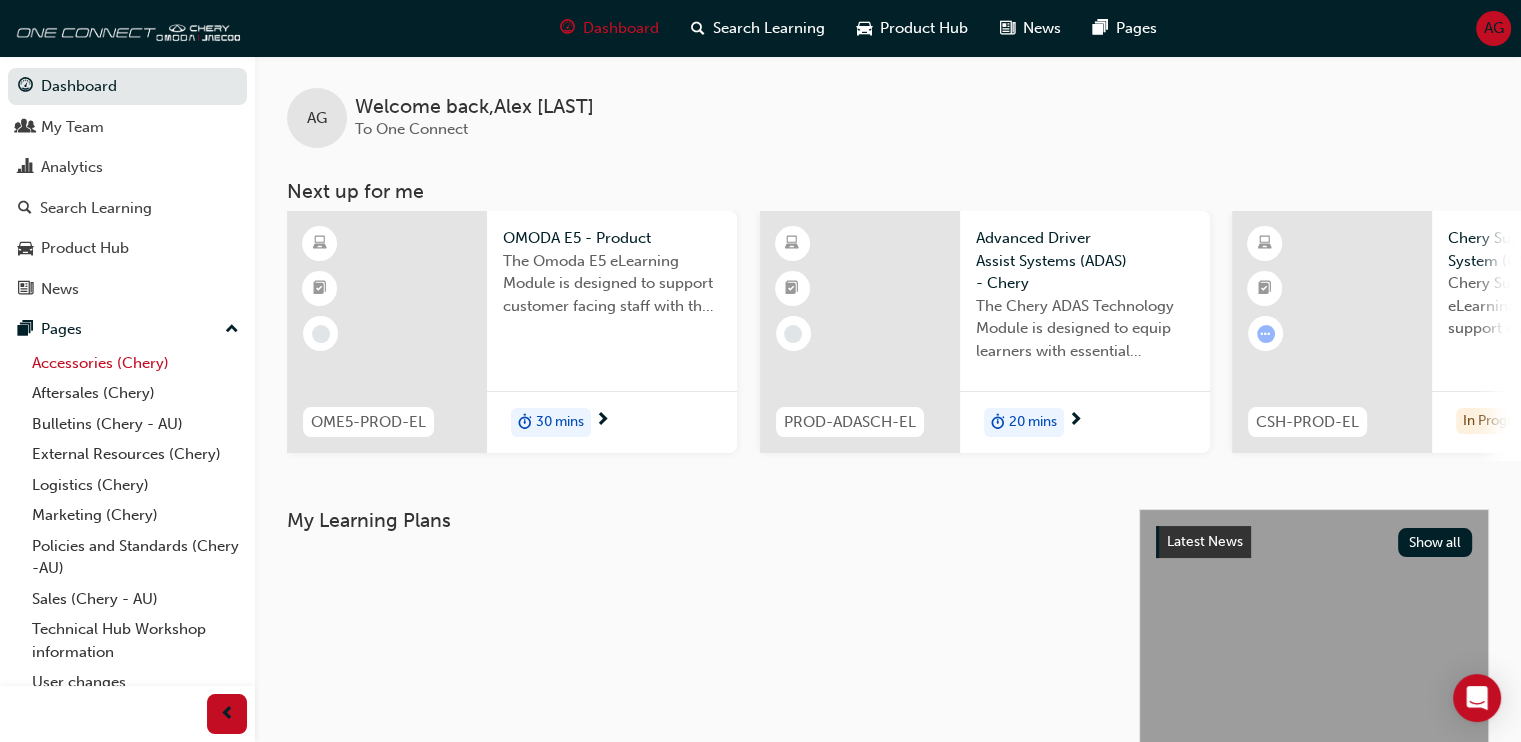 click on "Accessories (Chery)" at bounding box center (135, 363) 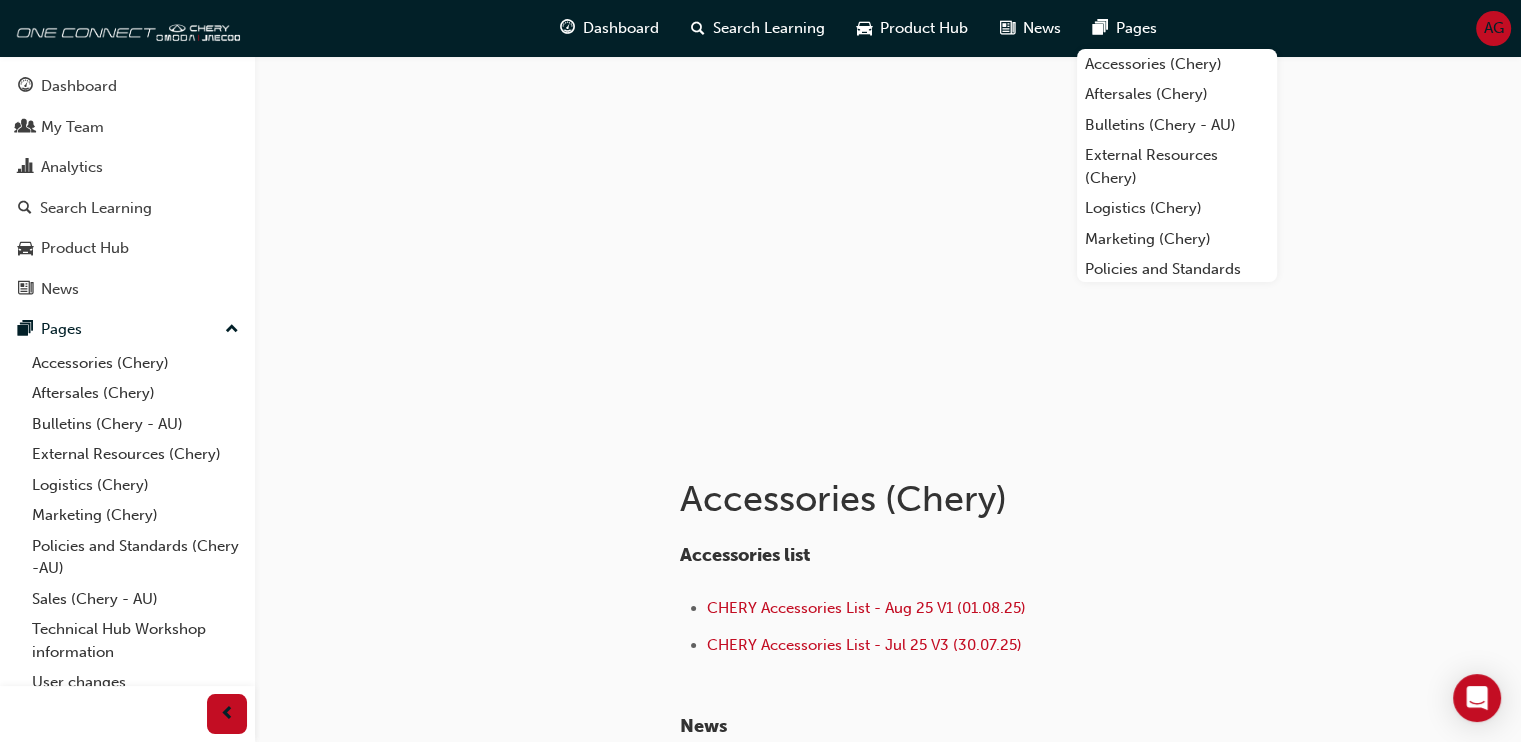 scroll, scrollTop: 0, scrollLeft: 0, axis: both 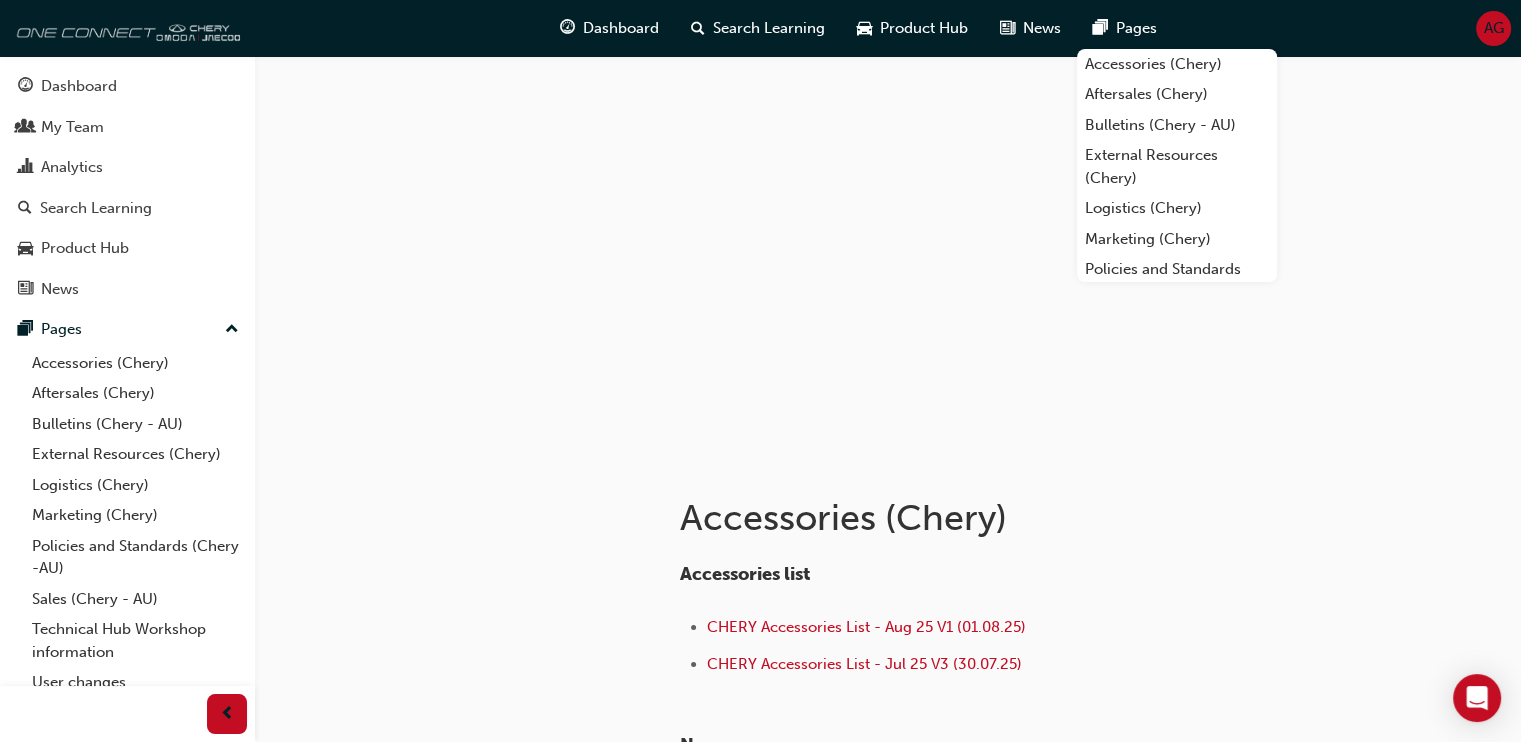 click at bounding box center [125, 28] 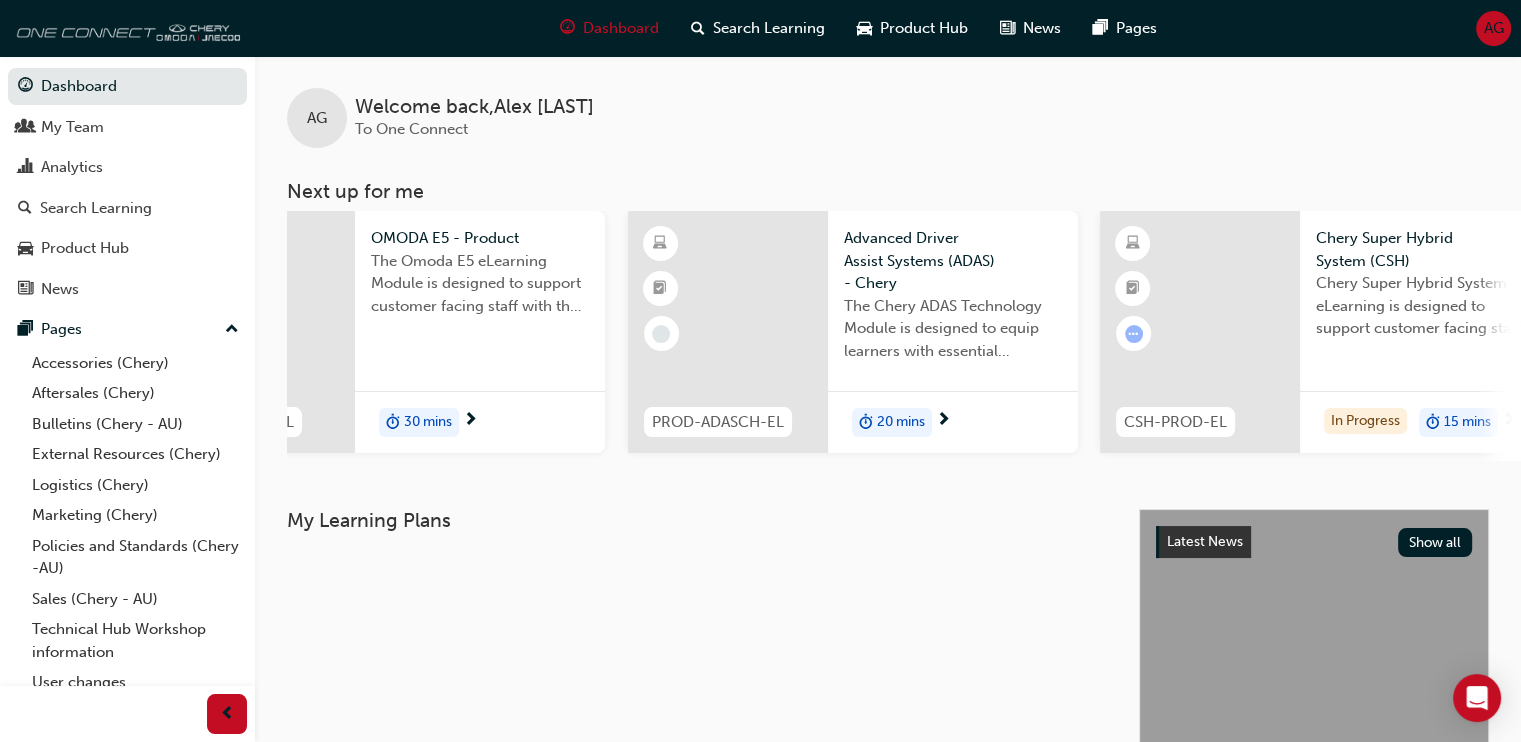 scroll, scrollTop: 0, scrollLeft: 176, axis: horizontal 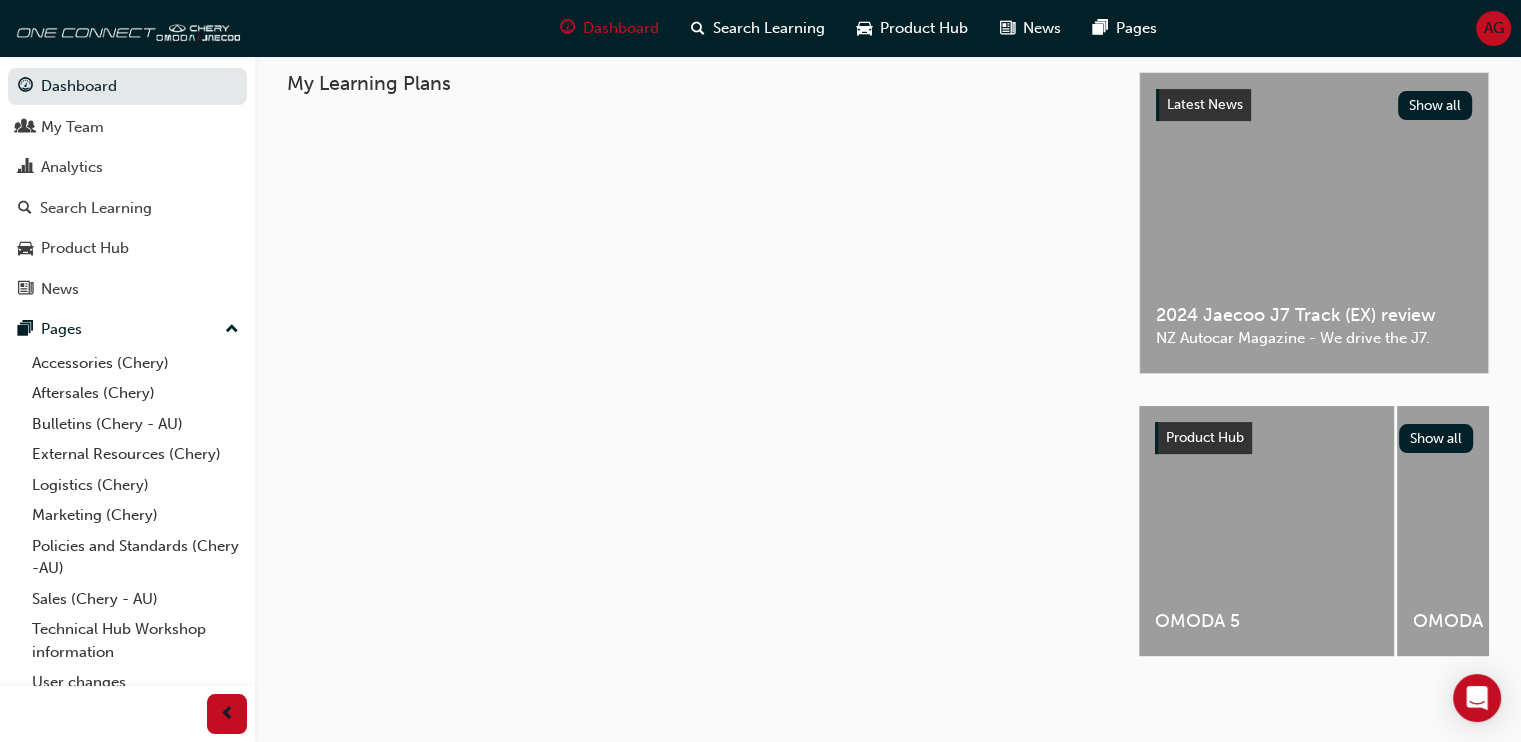 click on "OMODA 5" at bounding box center [1266, 531] 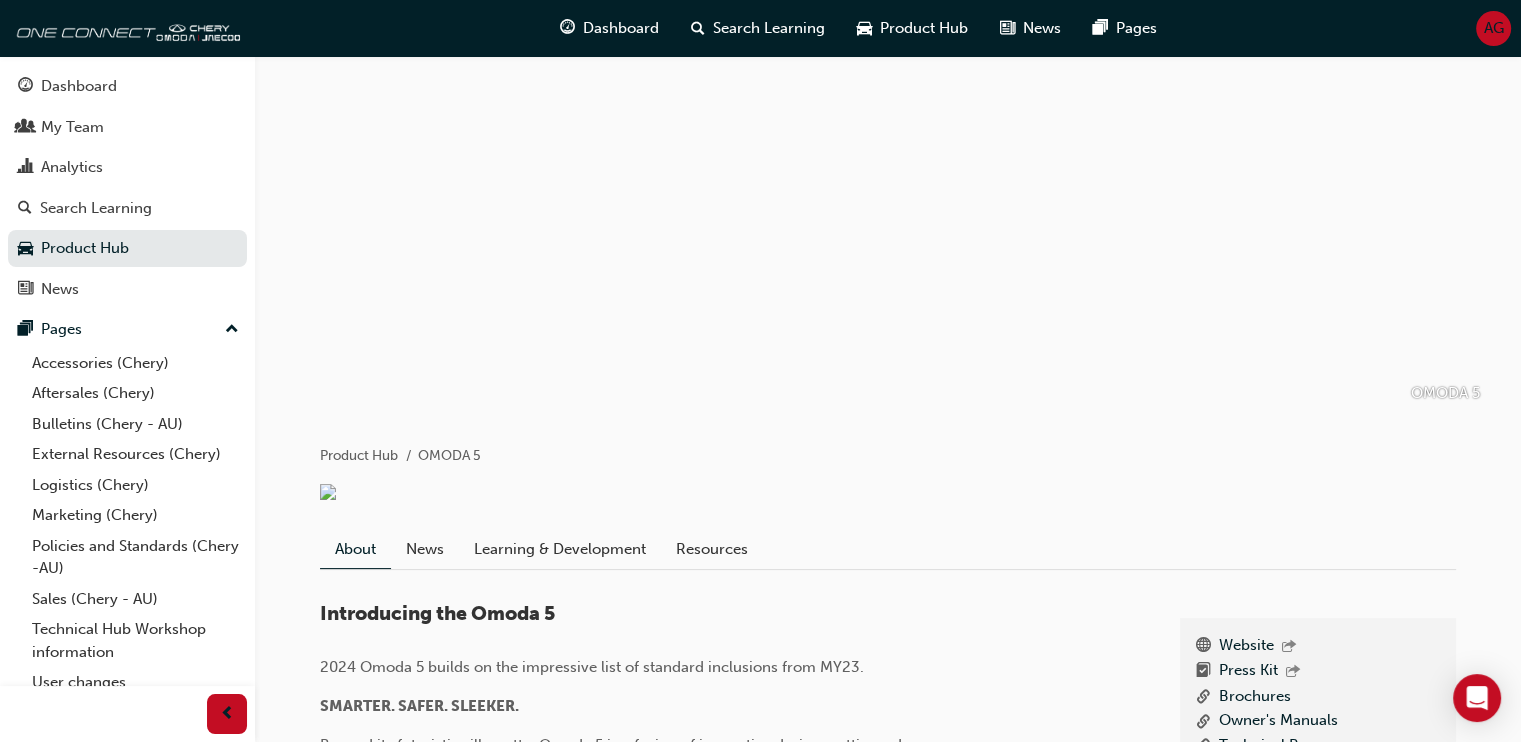 scroll, scrollTop: 0, scrollLeft: 0, axis: both 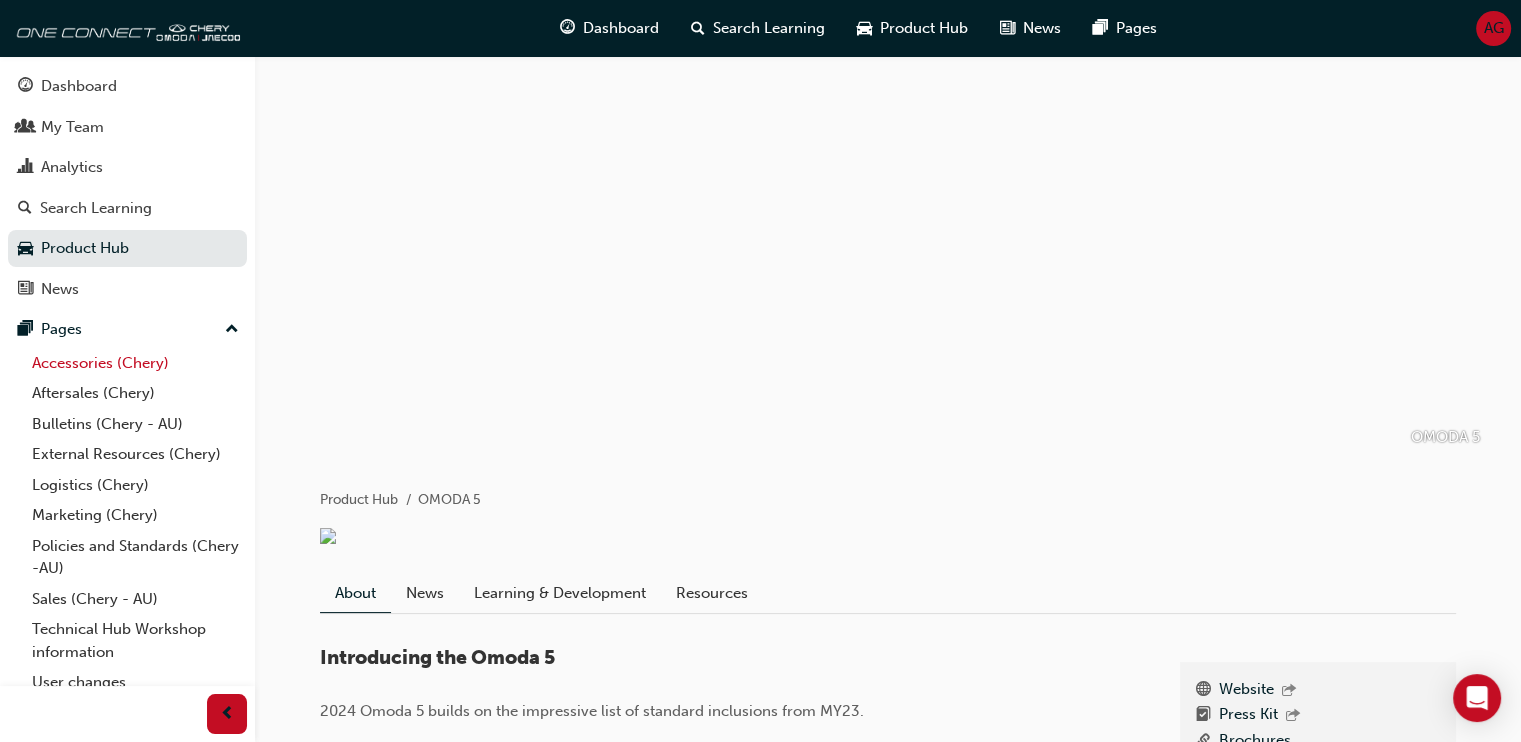 click on "Accessories (Chery)" at bounding box center [135, 363] 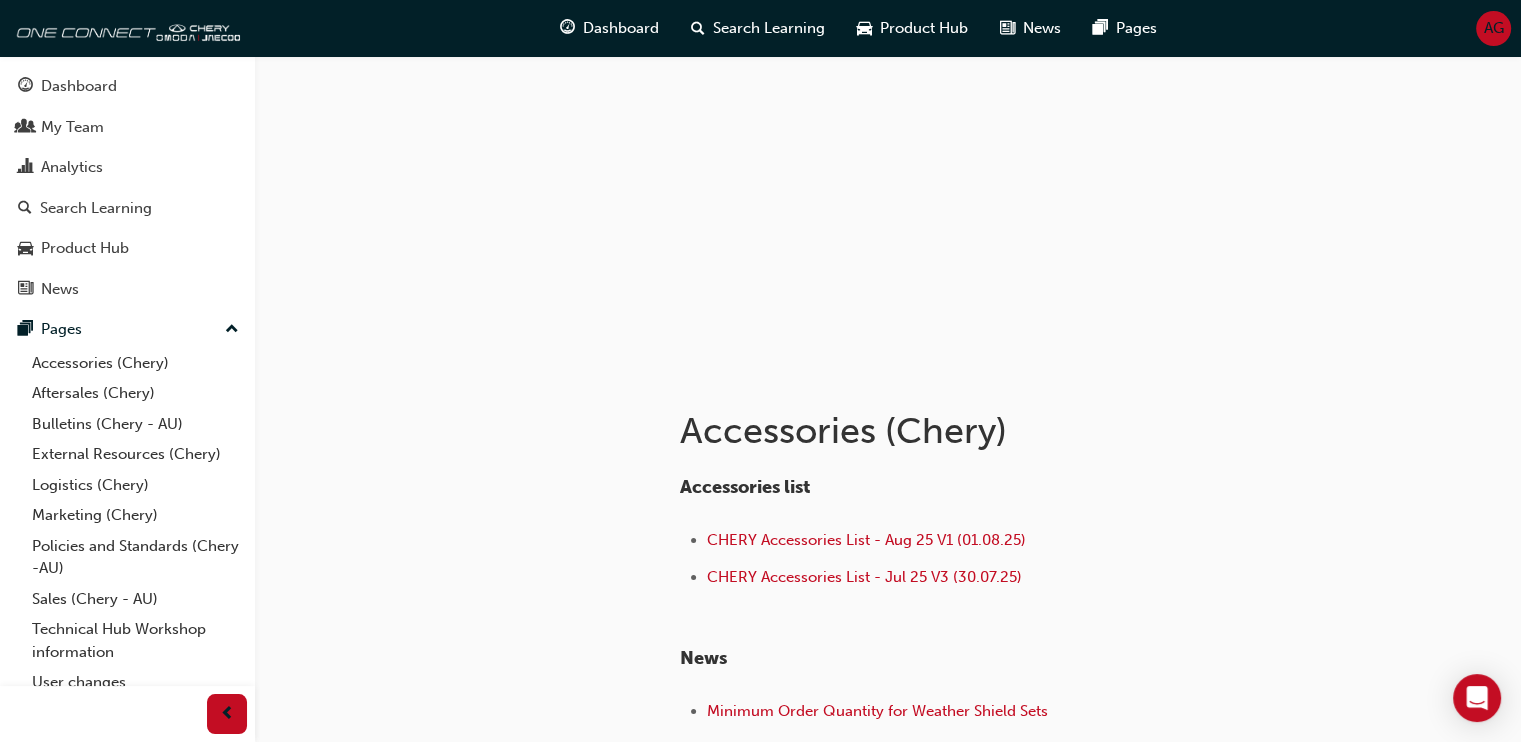 scroll, scrollTop: 200, scrollLeft: 0, axis: vertical 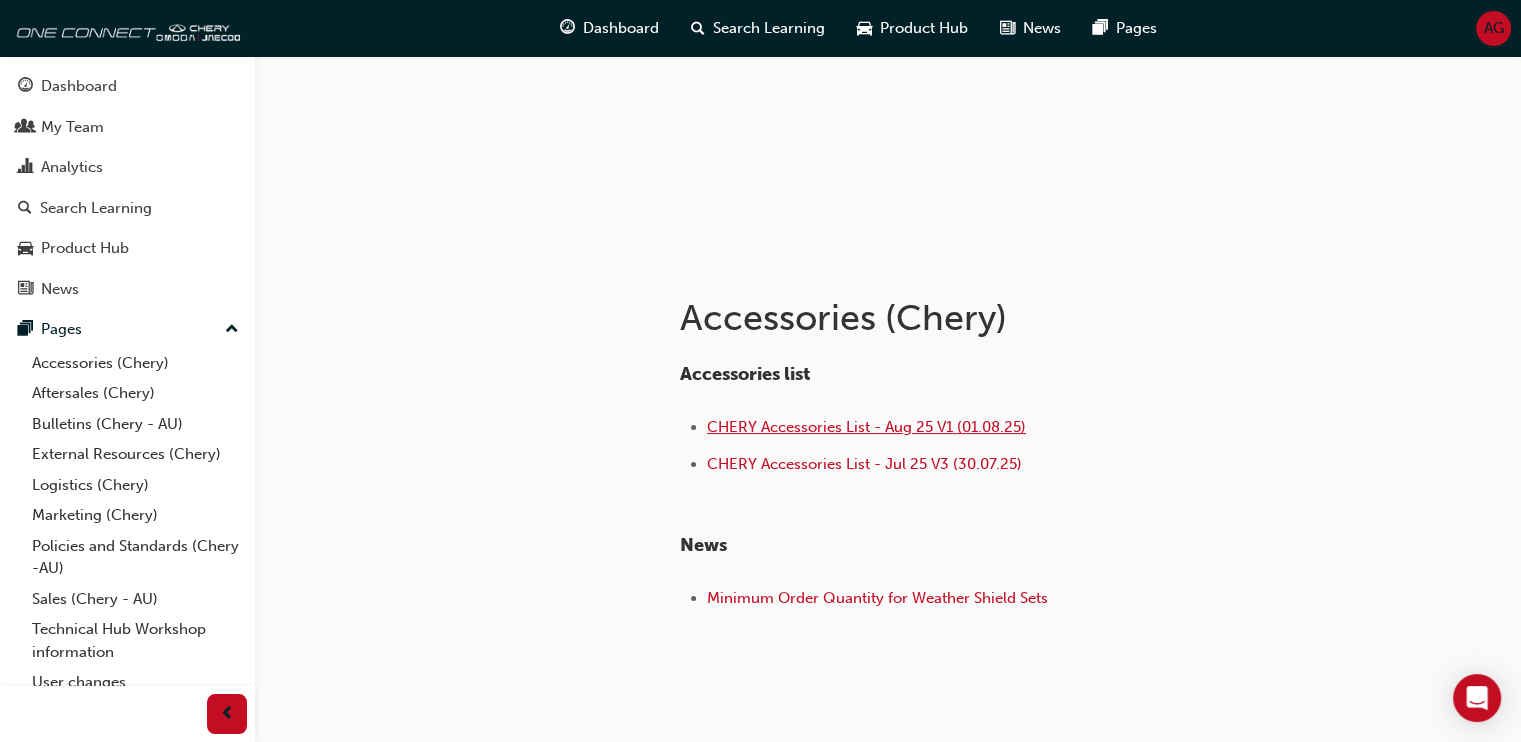 click on "CHERY Accessories List - Aug 25 V1 (01.08.25)" at bounding box center [866, 427] 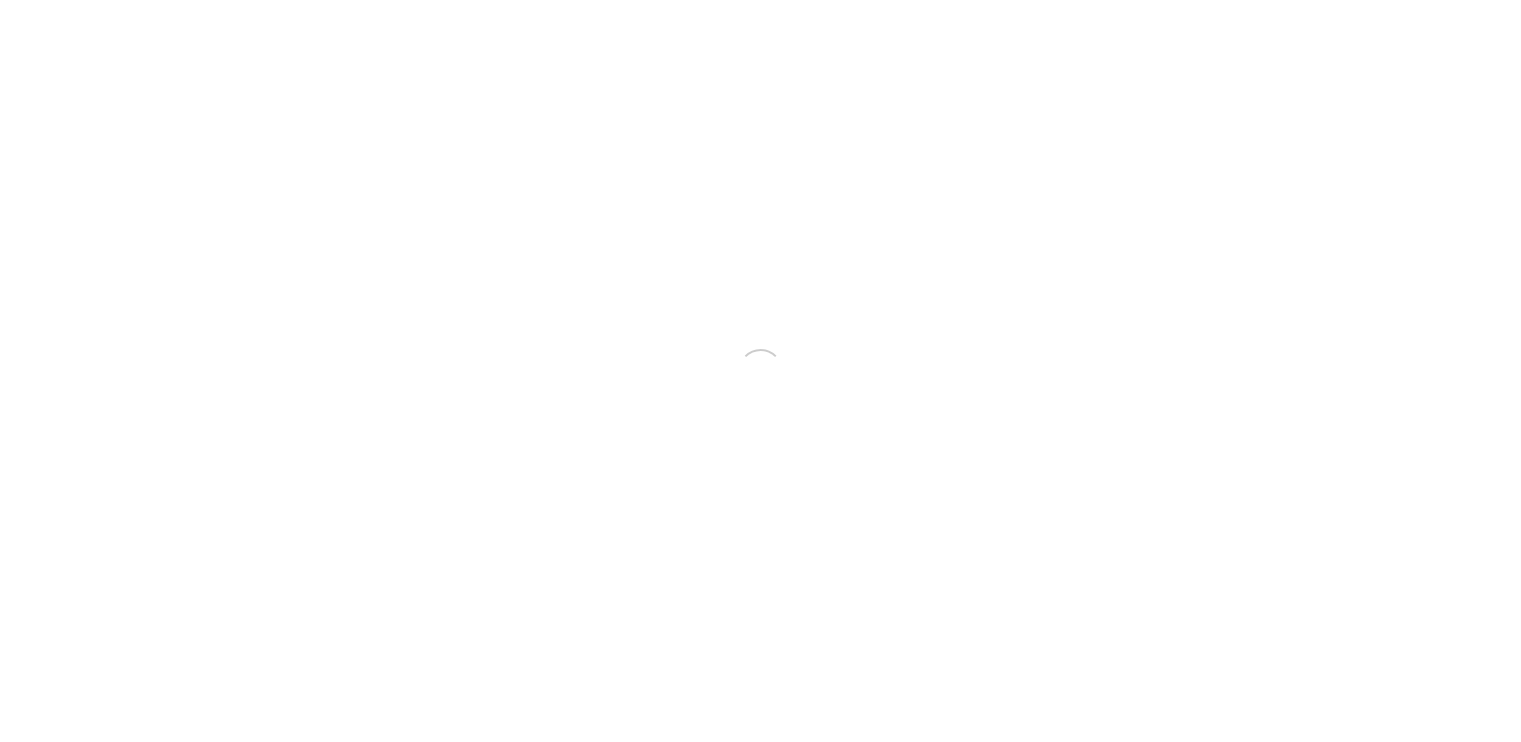 scroll, scrollTop: 0, scrollLeft: 0, axis: both 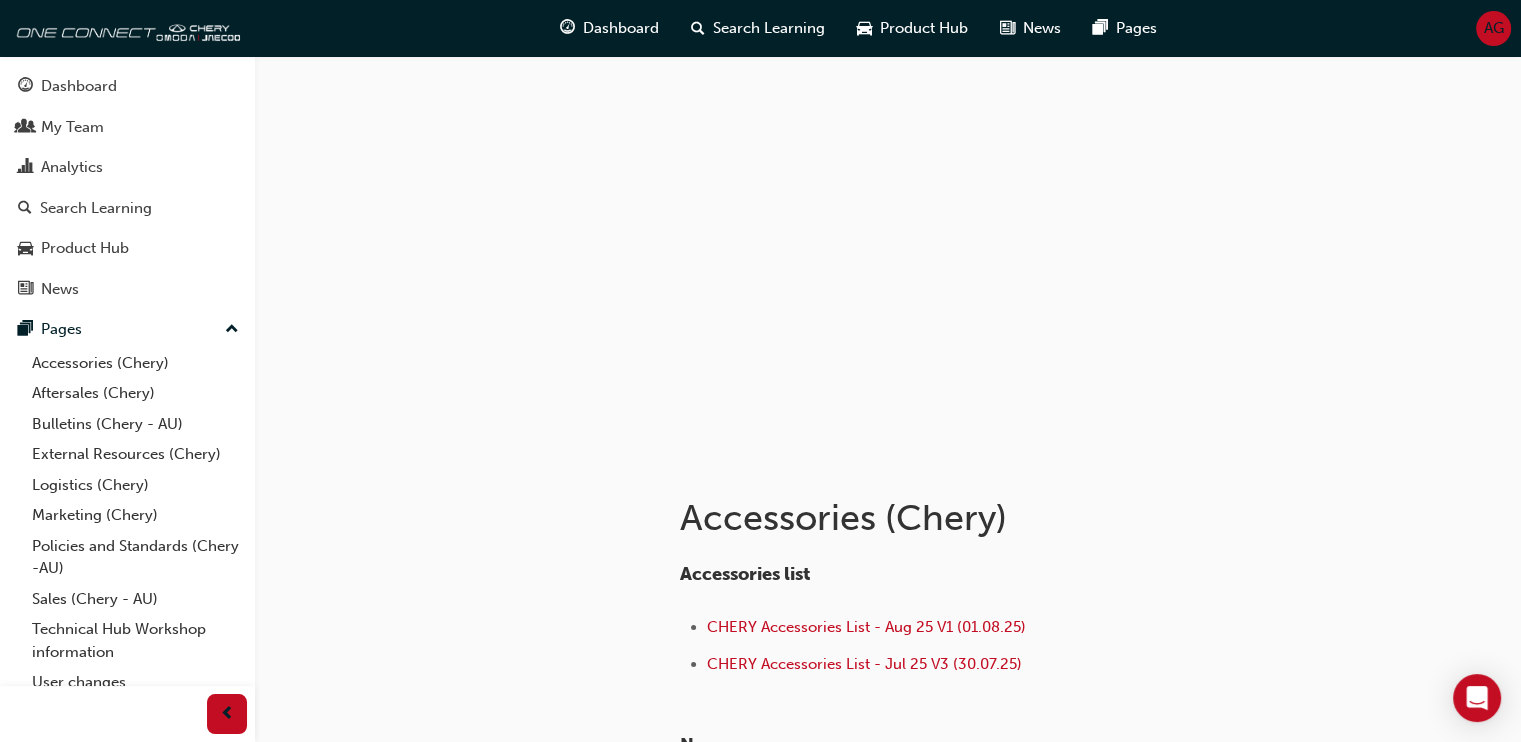 drag, startPoint x: 1040, startPoint y: 0, endPoint x: 279, endPoint y: 423, distance: 870.66064 